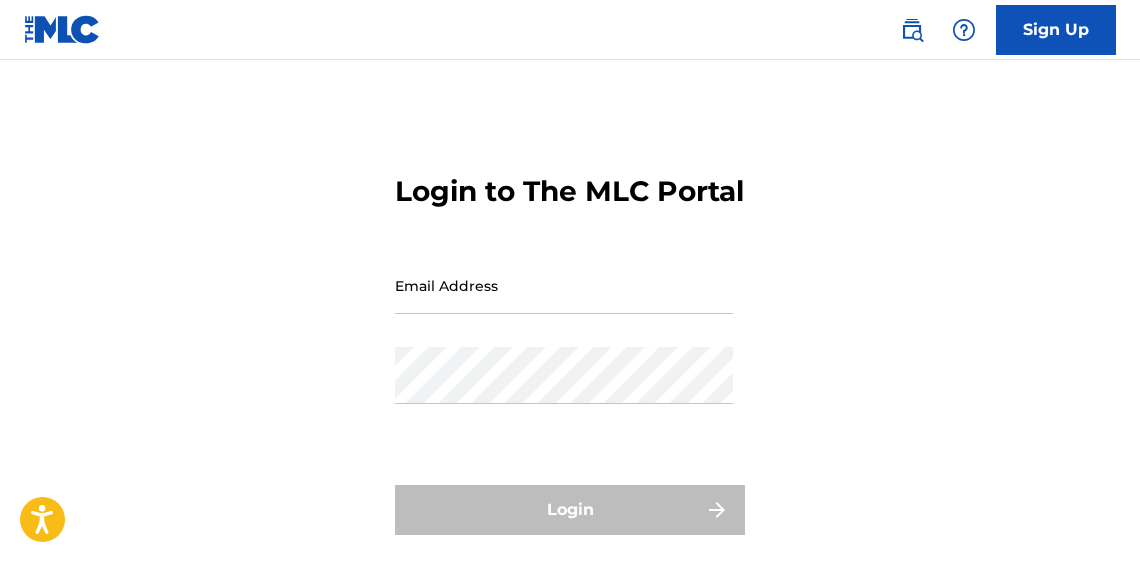 scroll, scrollTop: 0, scrollLeft: 0, axis: both 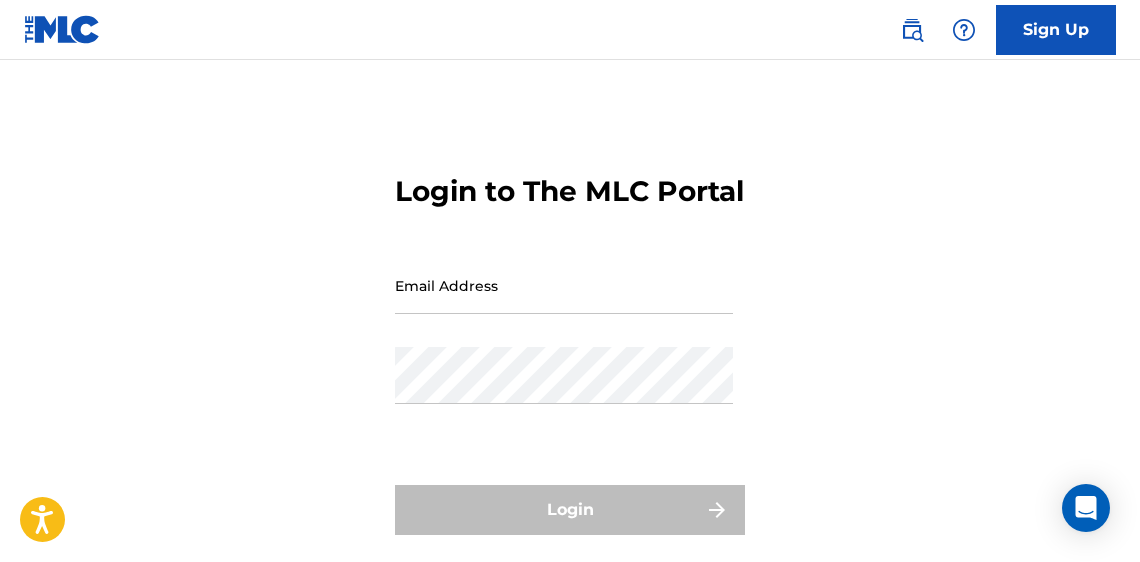 click on "Sign Up" at bounding box center (1056, 30) 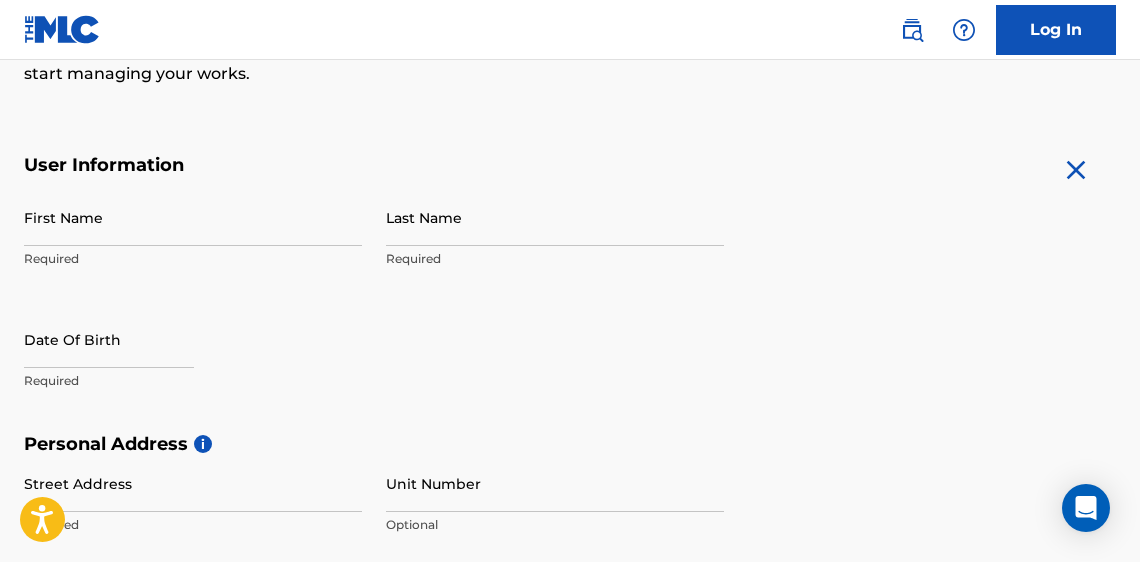 scroll, scrollTop: 333, scrollLeft: 0, axis: vertical 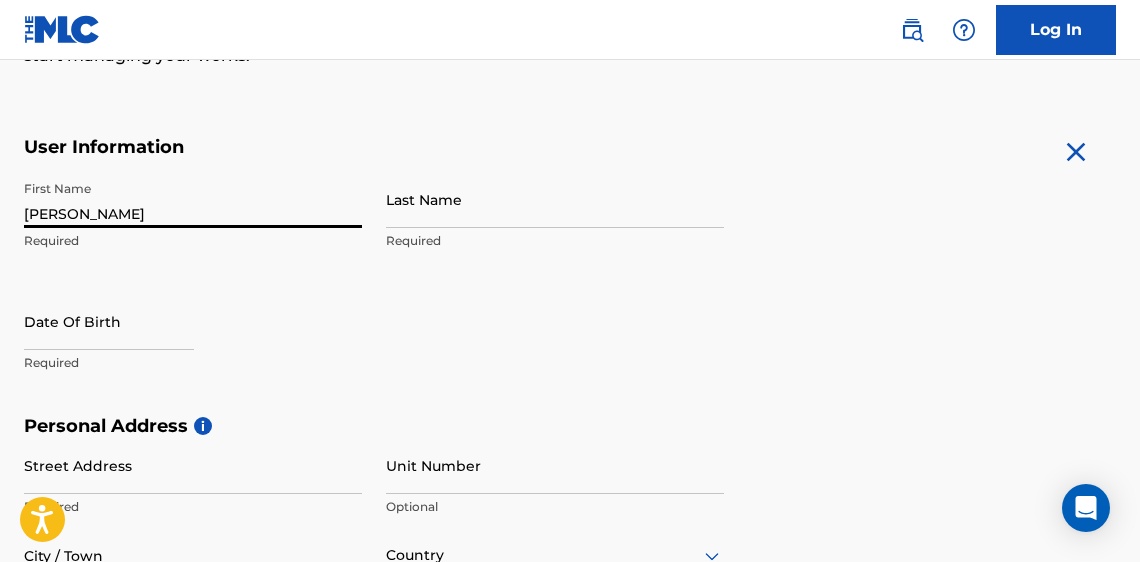 type on "[PERSON_NAME]" 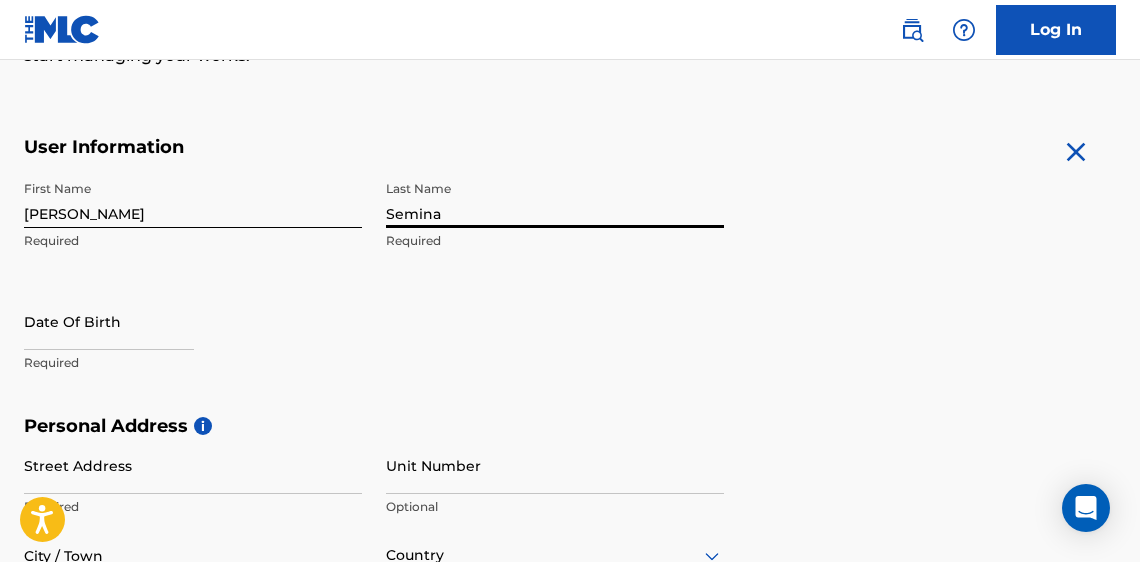 type on "Semina" 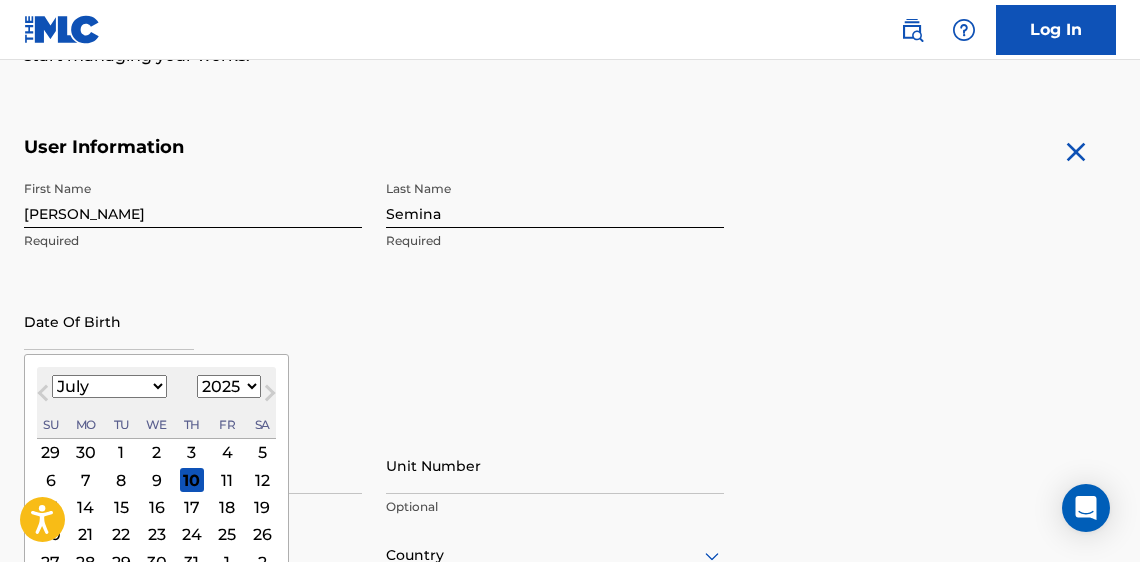 select on "4" 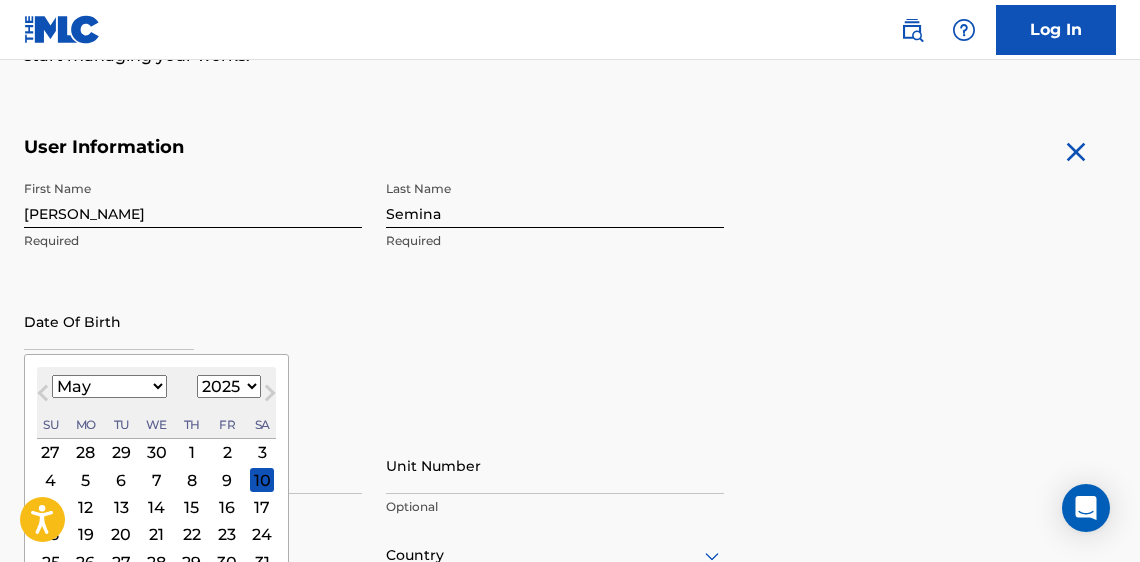 click on "15" at bounding box center (192, 507) 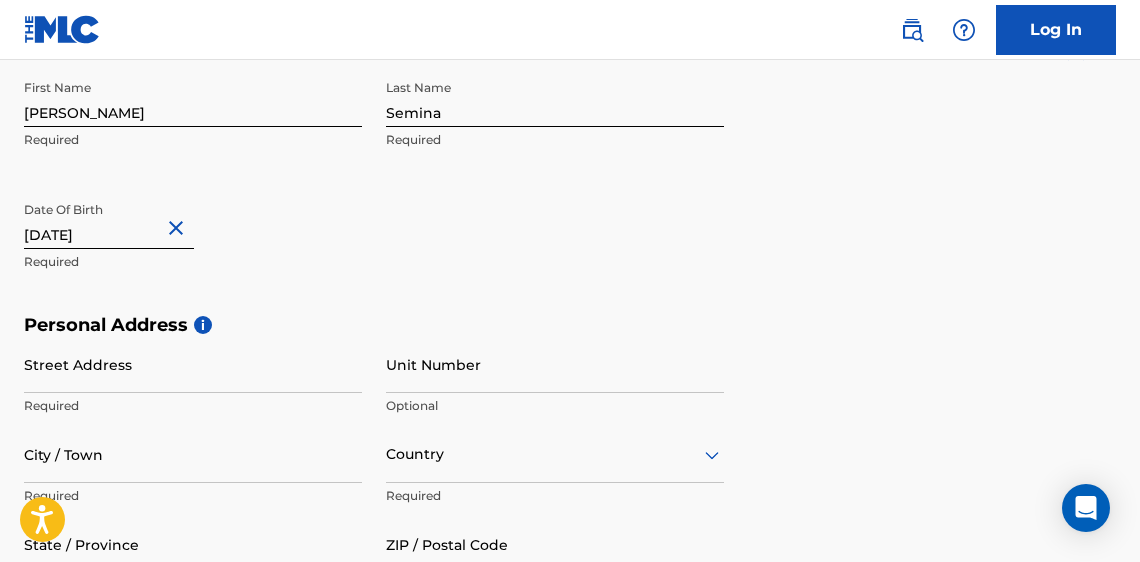 scroll, scrollTop: 439, scrollLeft: 0, axis: vertical 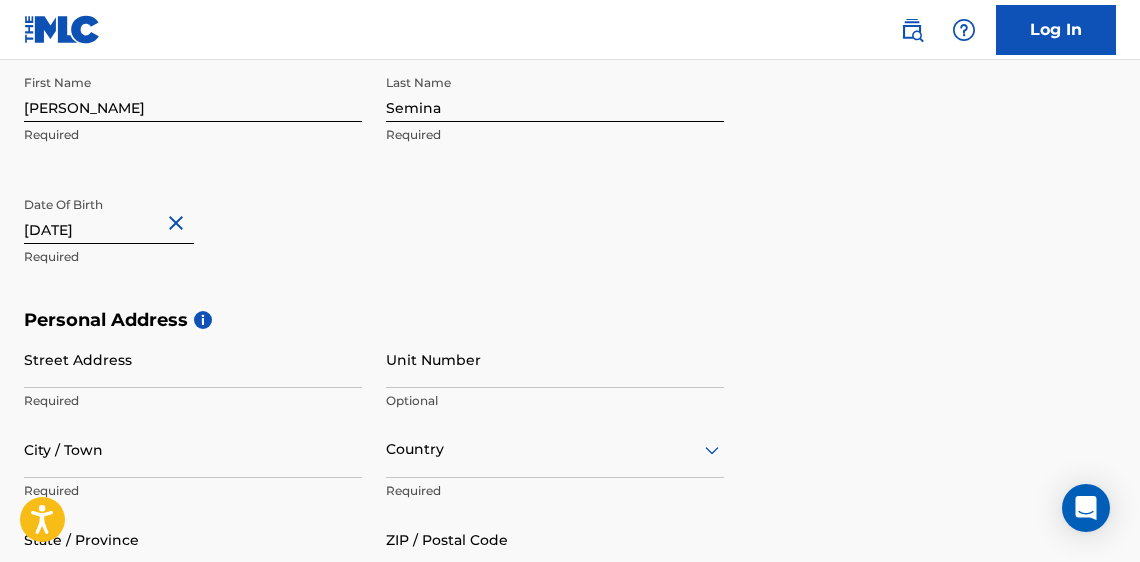 type on "[DATE]" 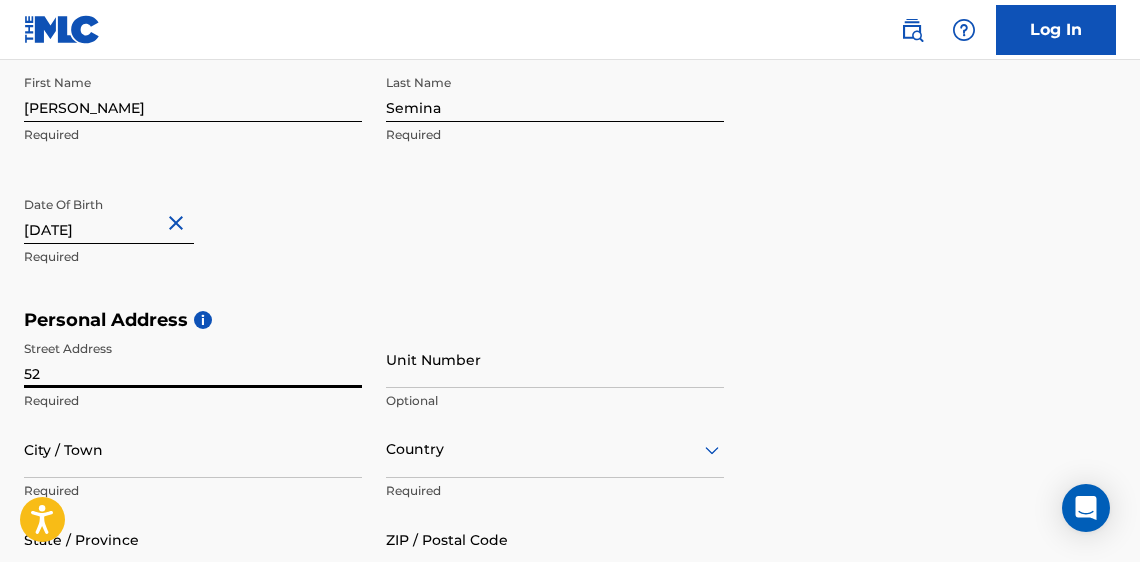 type on "52 I" 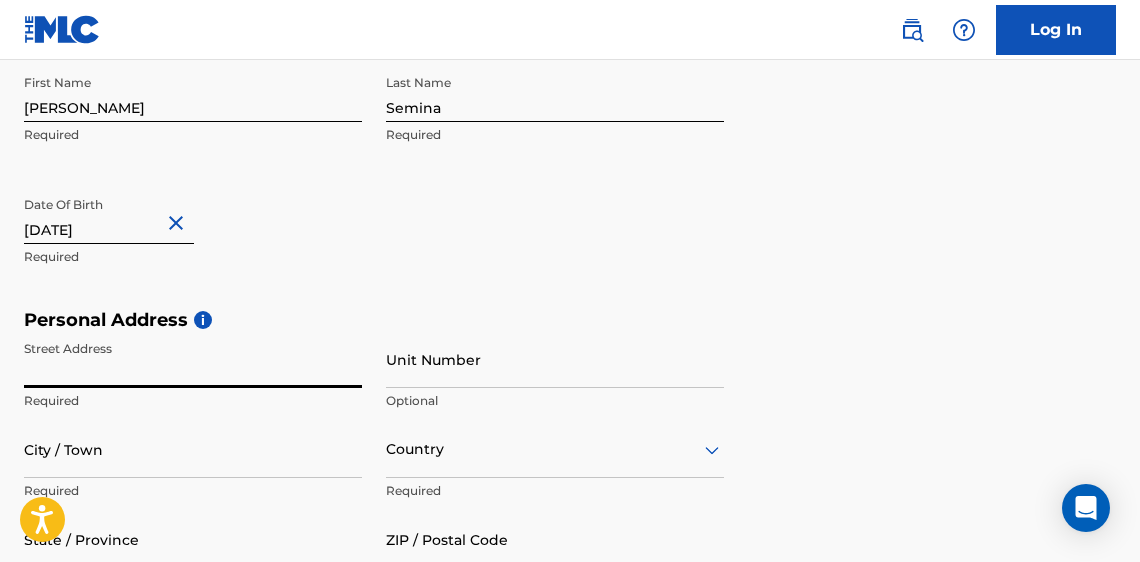 type on "[STREET_ADDRESS]" 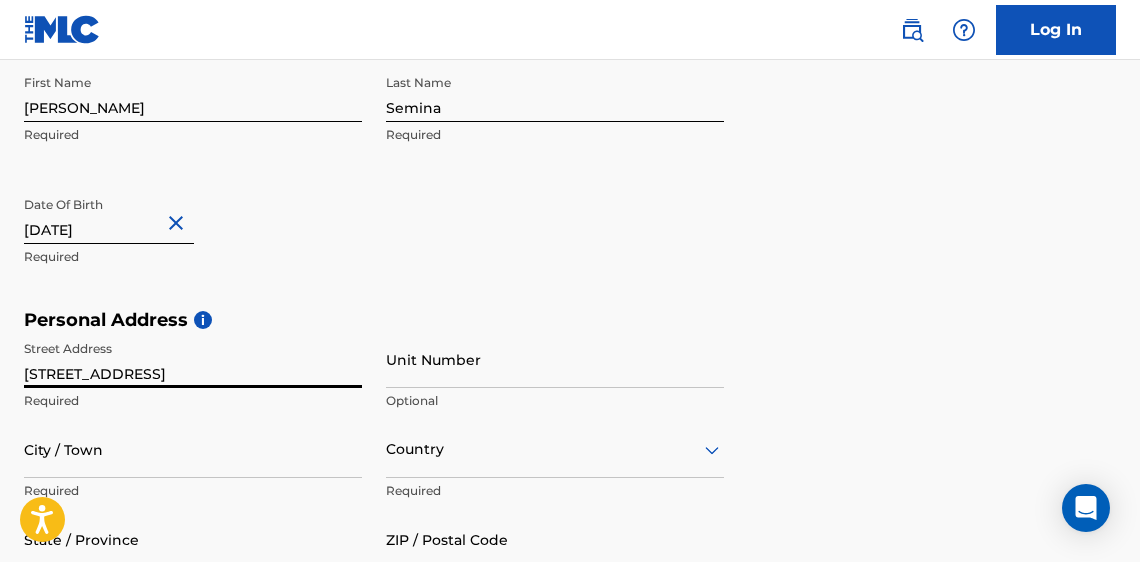 type on "[GEOGRAPHIC_DATA]" 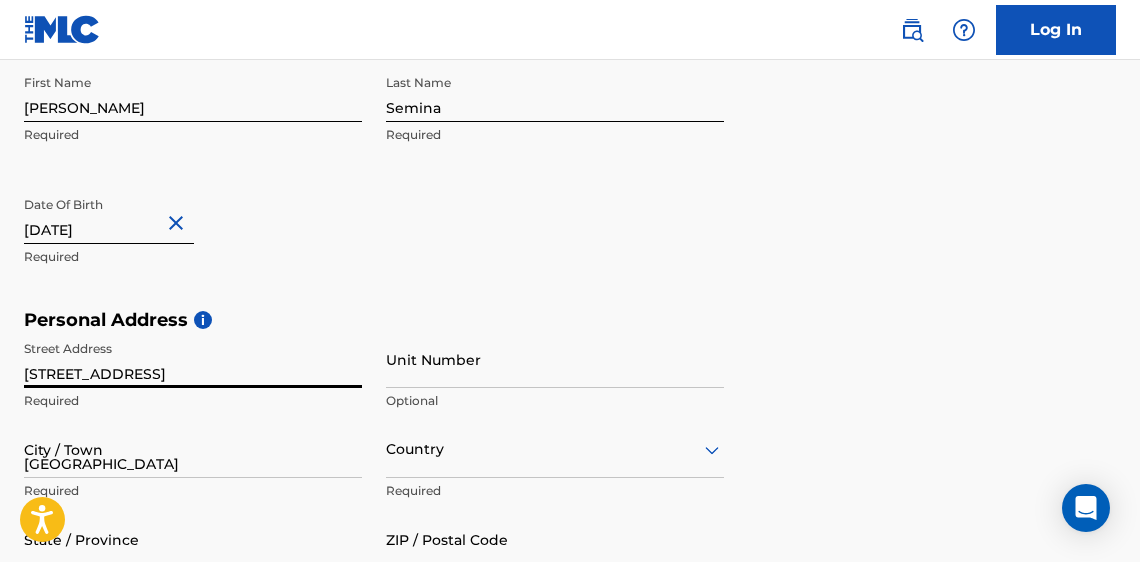 type on "[GEOGRAPHIC_DATA]" 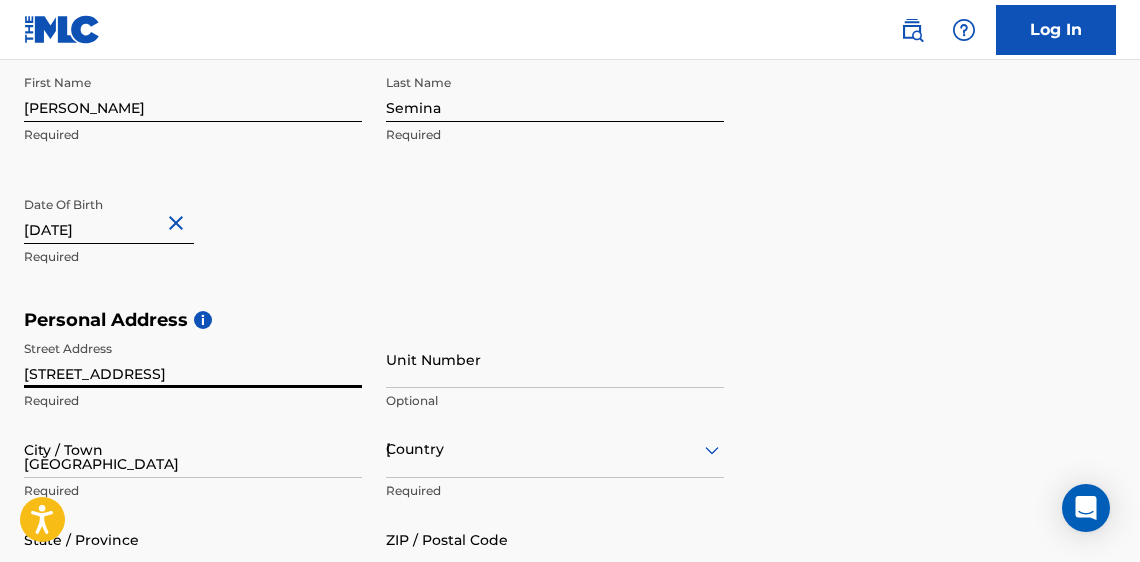 type on "CA" 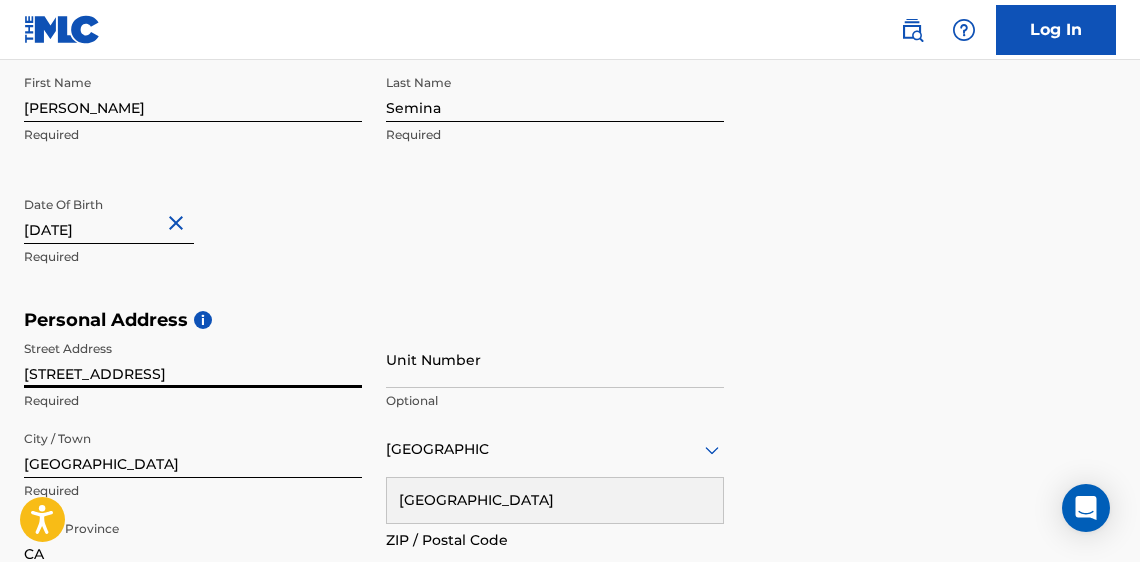 type on "94111" 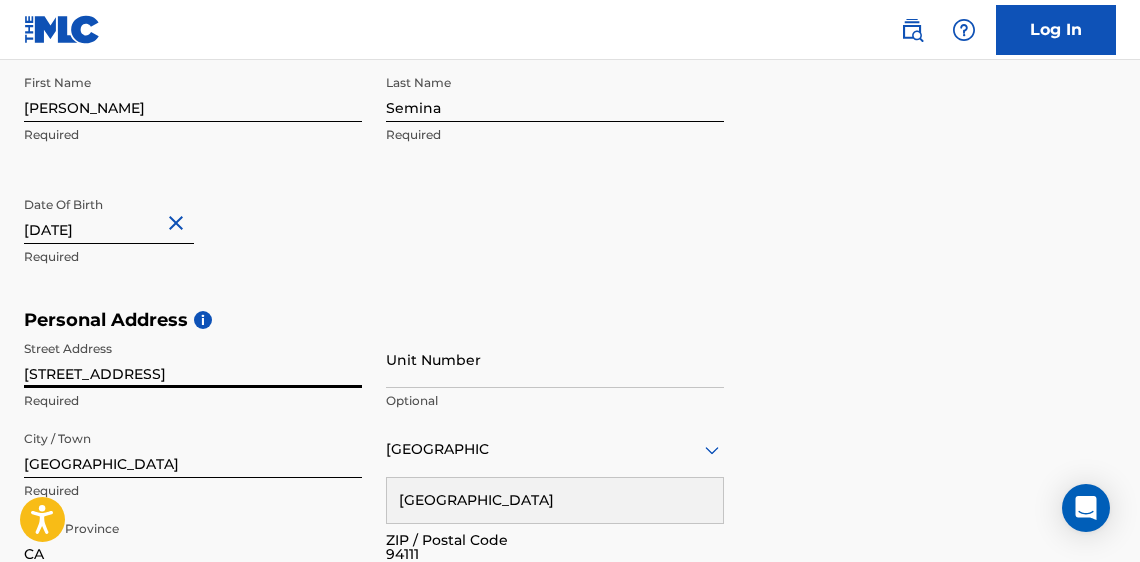 type on "[GEOGRAPHIC_DATA]" 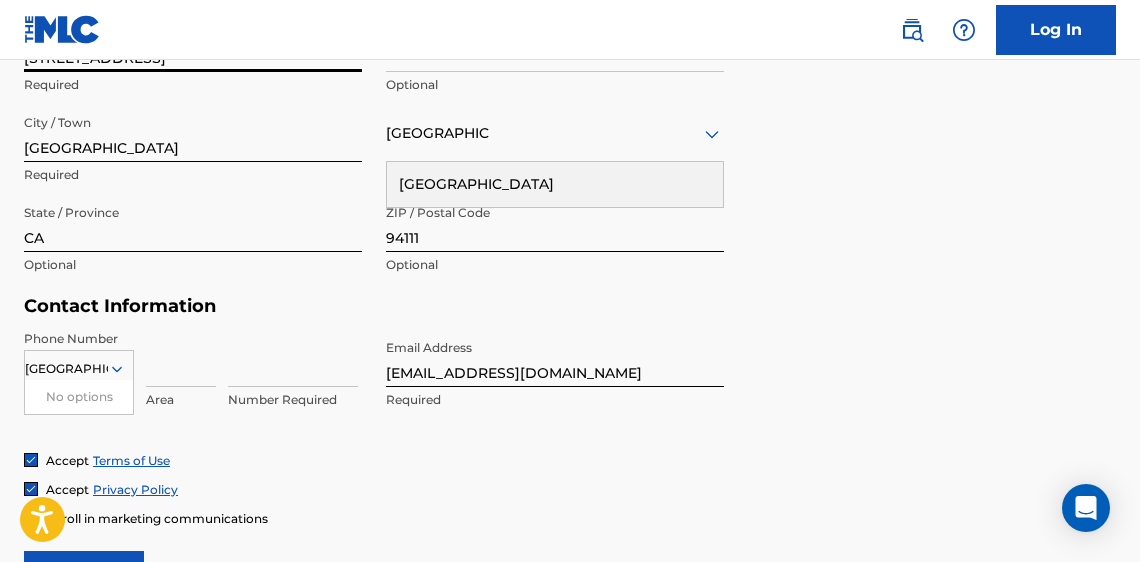 scroll, scrollTop: 756, scrollLeft: 0, axis: vertical 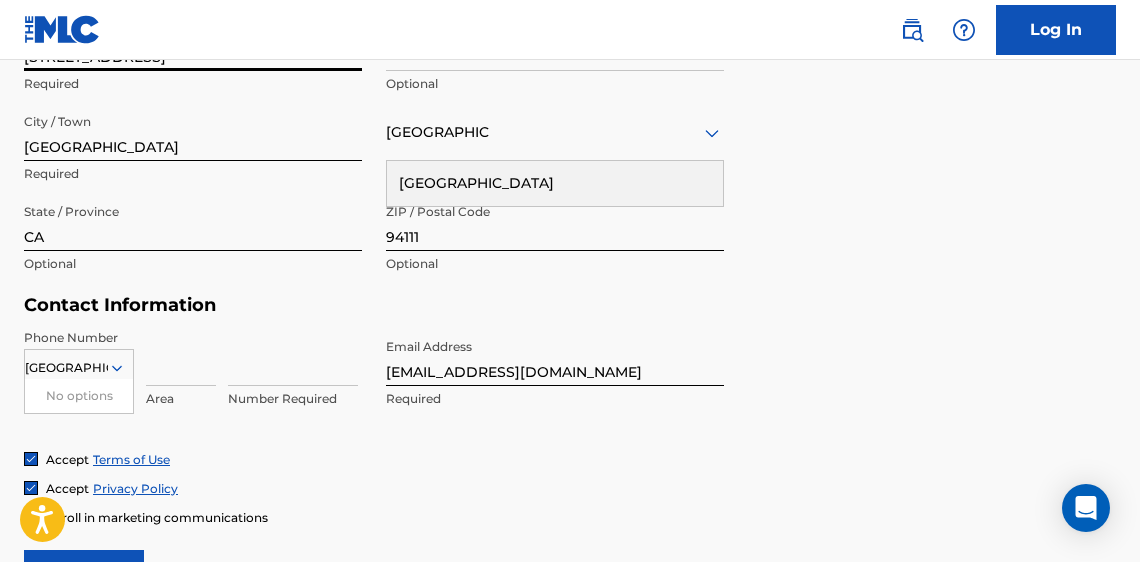 click at bounding box center (181, 357) 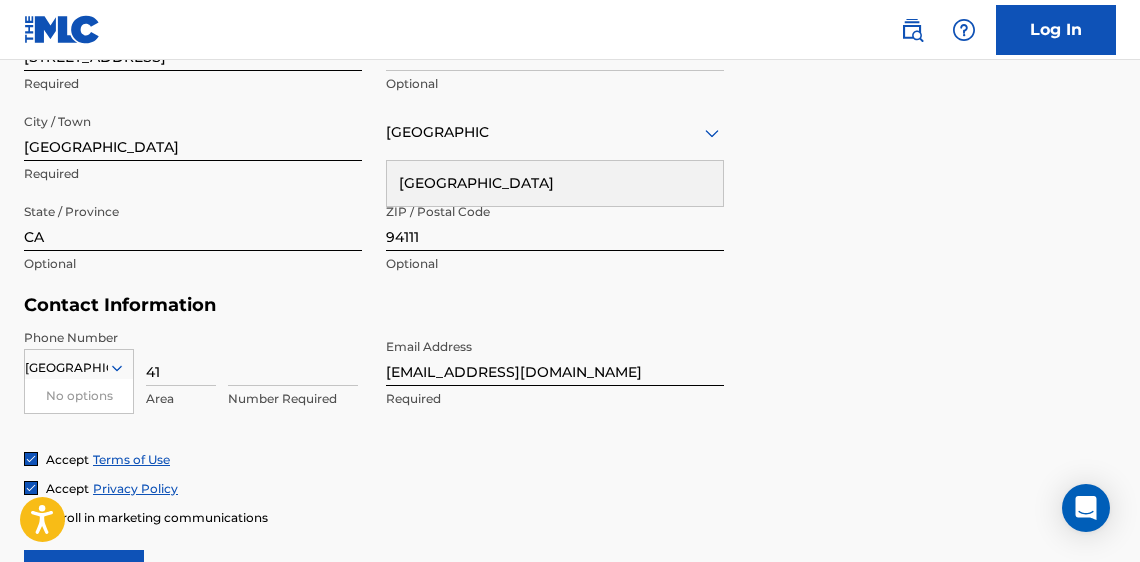 type on "415" 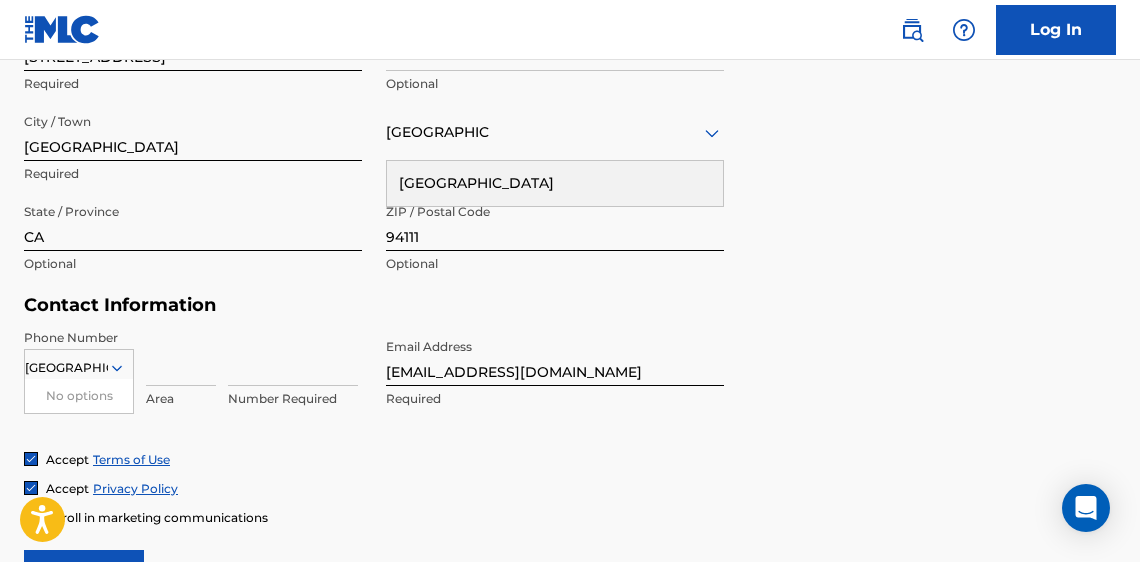 type on "4155965636" 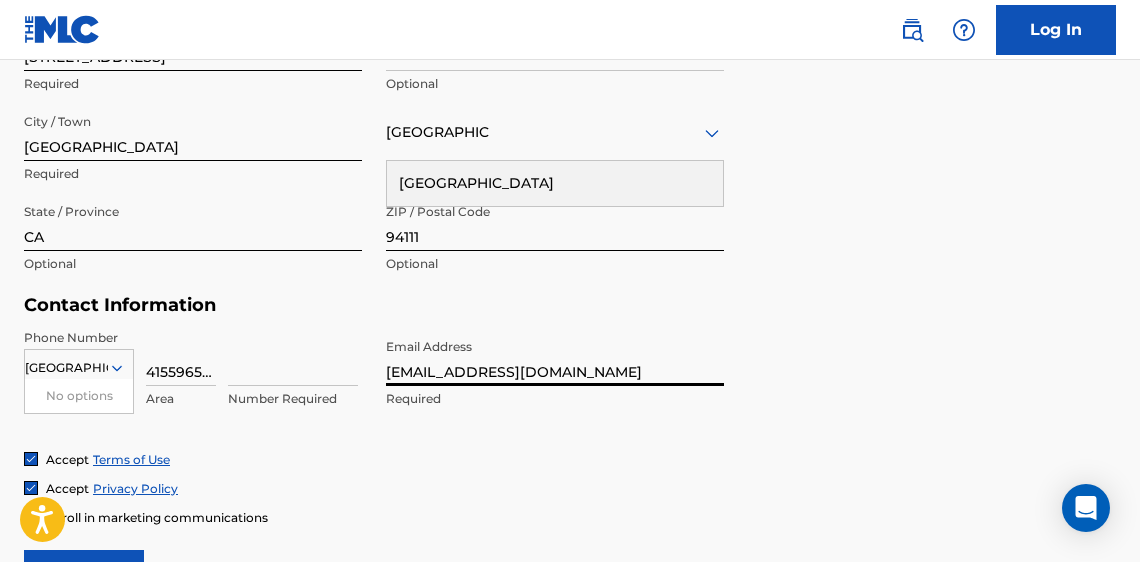 drag, startPoint x: 587, startPoint y: 376, endPoint x: 385, endPoint y: 375, distance: 202.00247 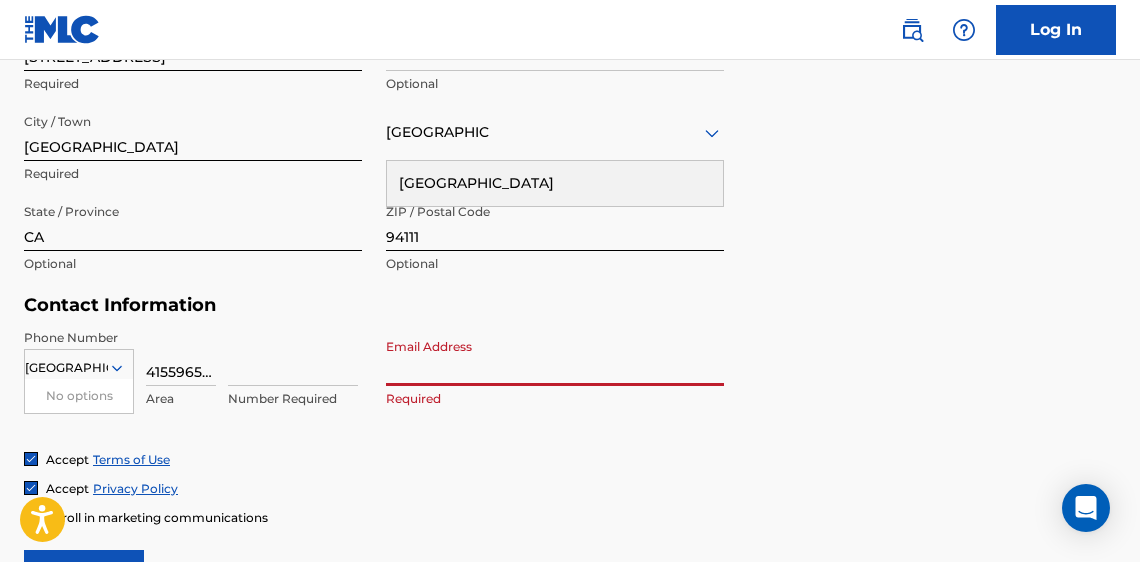 paste on "[PERSON_NAME][EMAIL_ADDRESS][DOMAIN_NAME]" 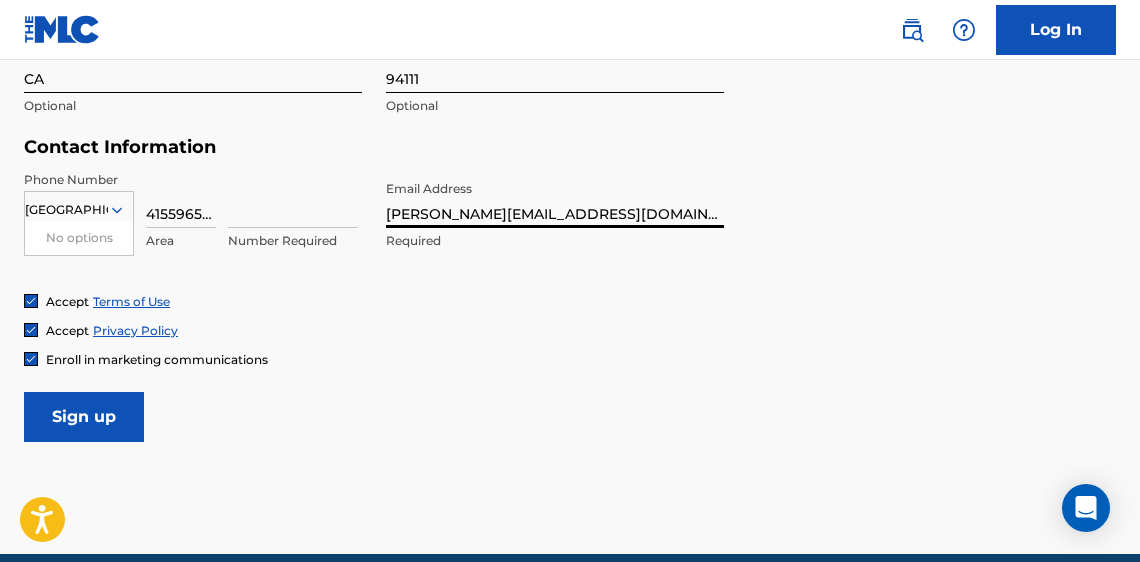 scroll, scrollTop: 920, scrollLeft: 0, axis: vertical 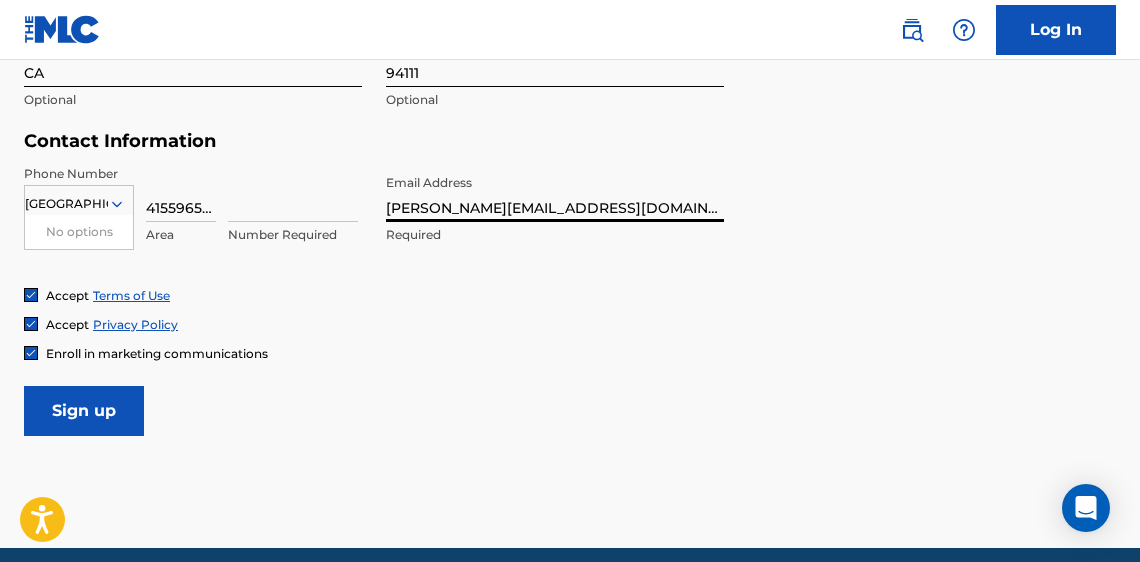 type on "[PERSON_NAME][EMAIL_ADDRESS][DOMAIN_NAME]" 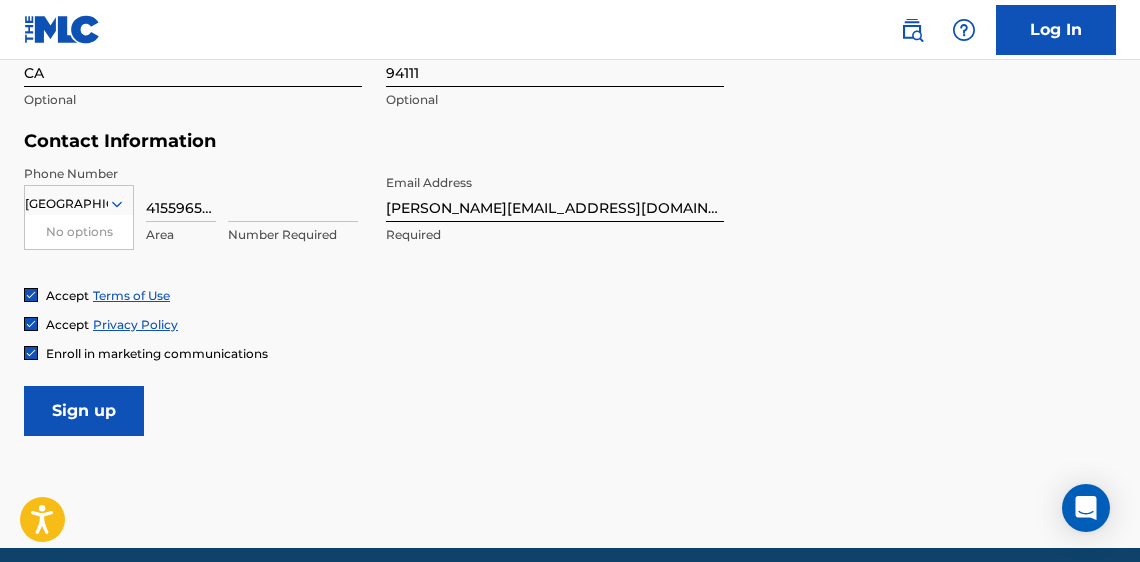 click on "Privacy Policy" at bounding box center [135, 324] 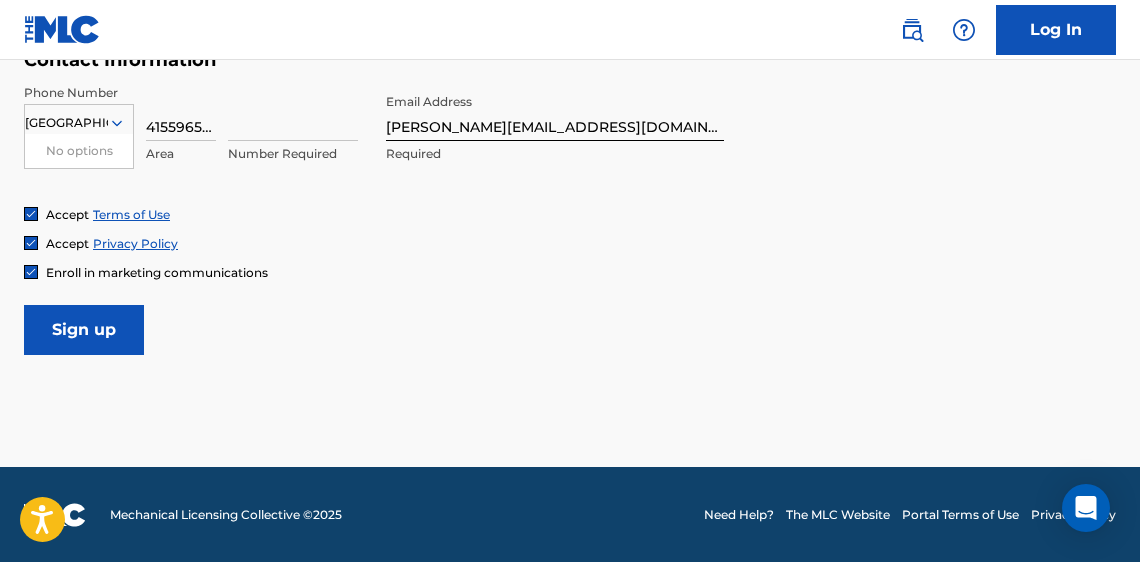 scroll, scrollTop: 1000, scrollLeft: 0, axis: vertical 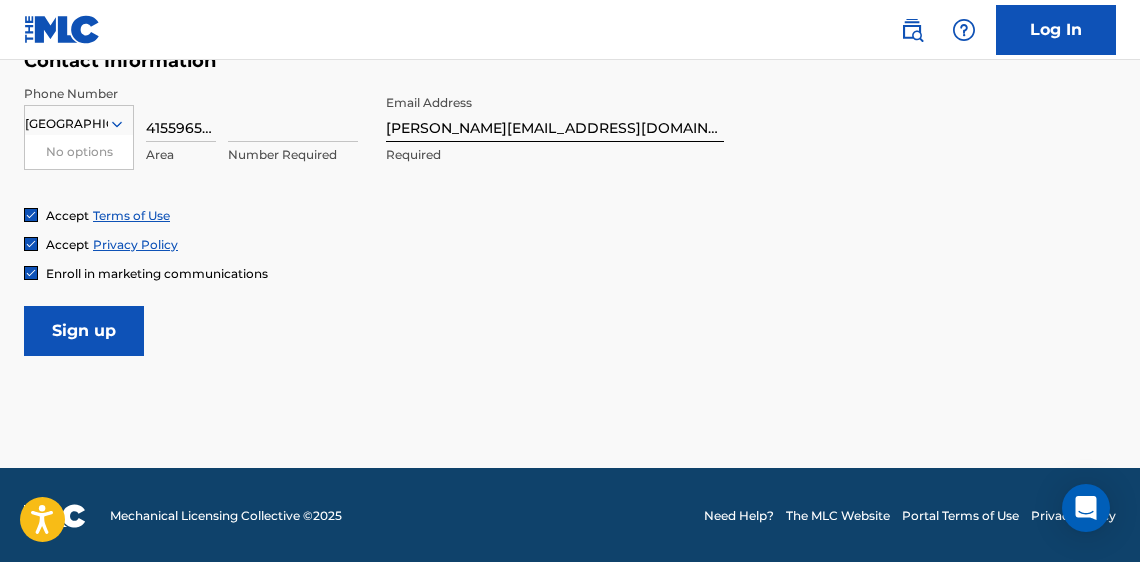 click on "Sign up" at bounding box center (84, 331) 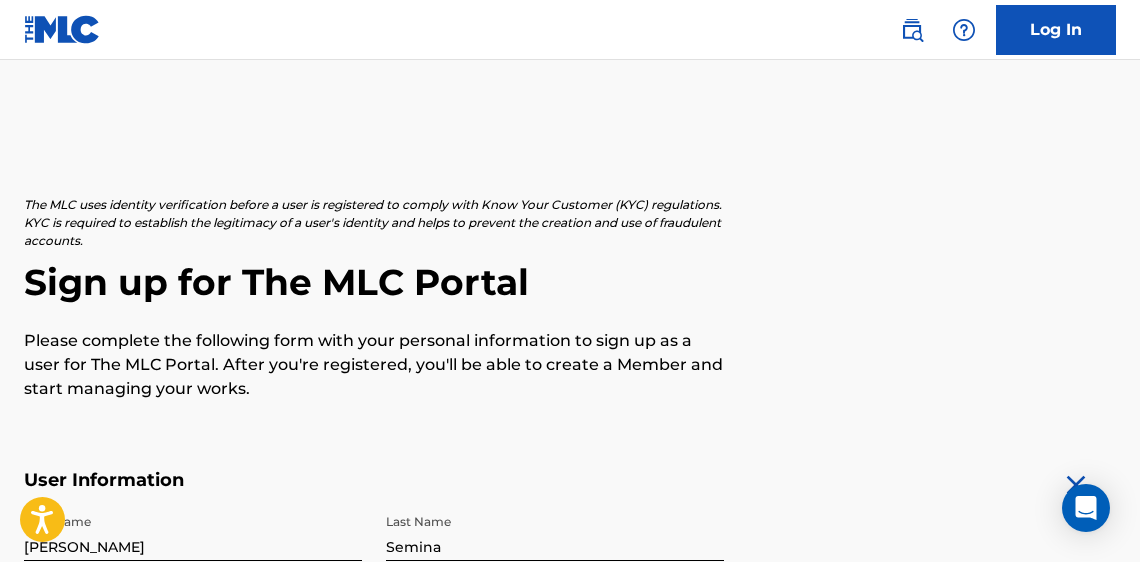 scroll, scrollTop: 0, scrollLeft: 0, axis: both 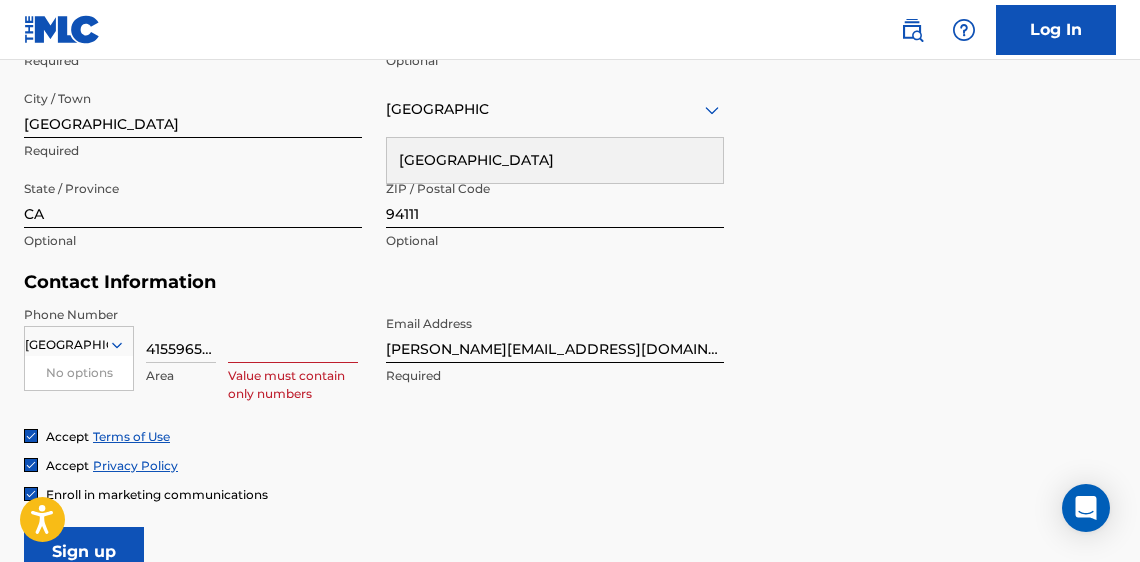 type 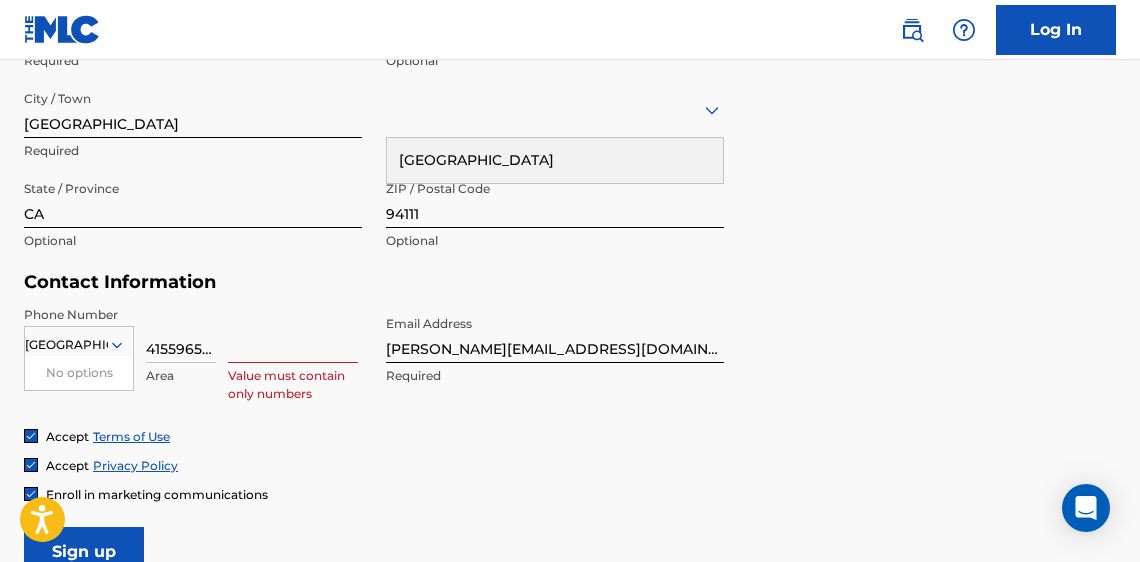 click on "4155965636" at bounding box center (181, 334) 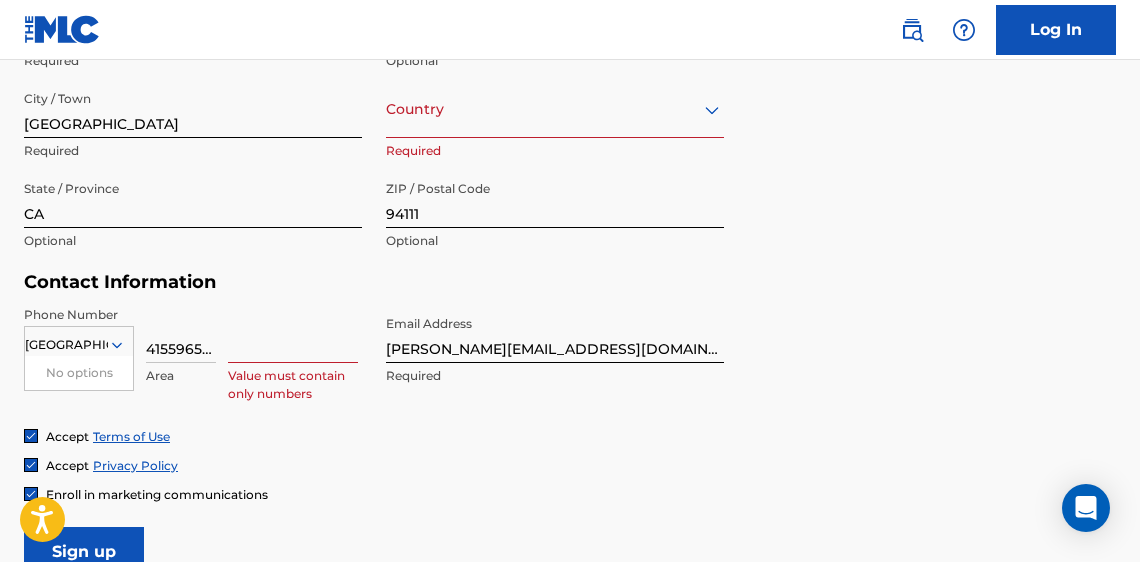 drag, startPoint x: 221, startPoint y: 346, endPoint x: 142, endPoint y: 344, distance: 79.025314 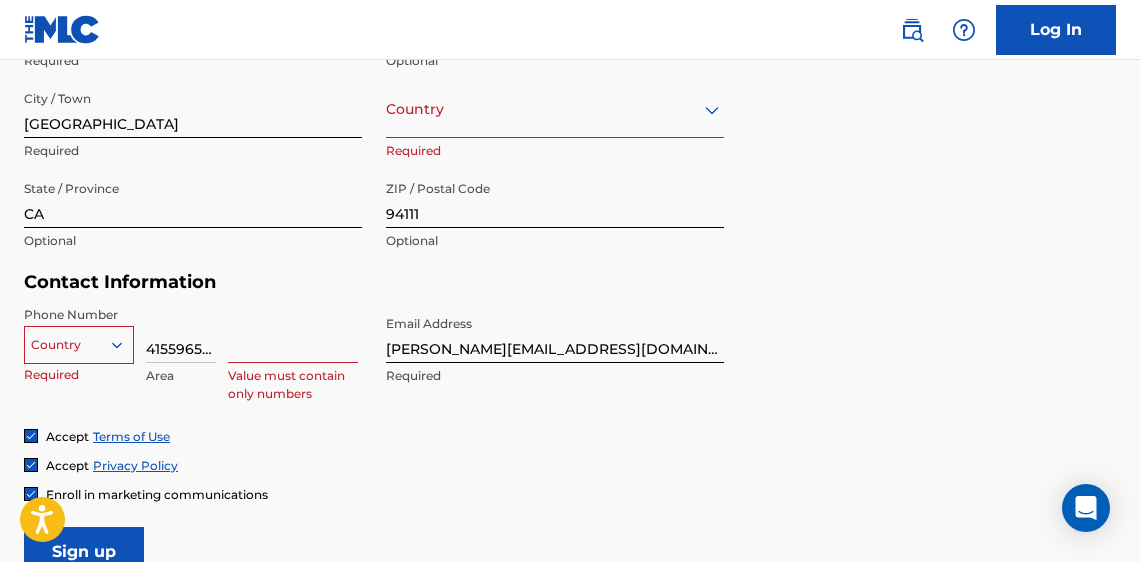 click 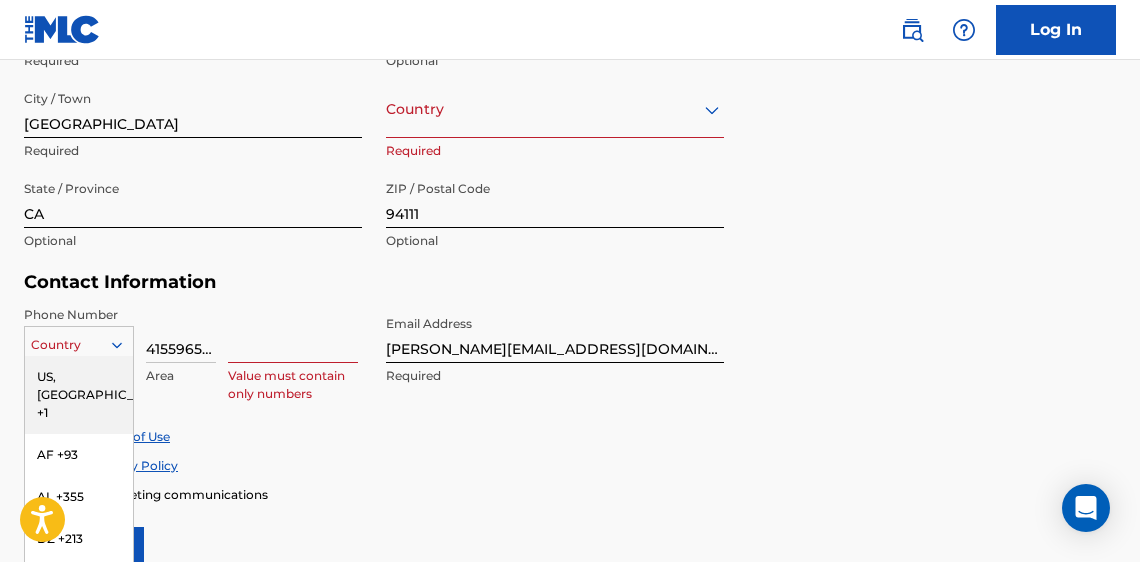 scroll, scrollTop: 872, scrollLeft: 0, axis: vertical 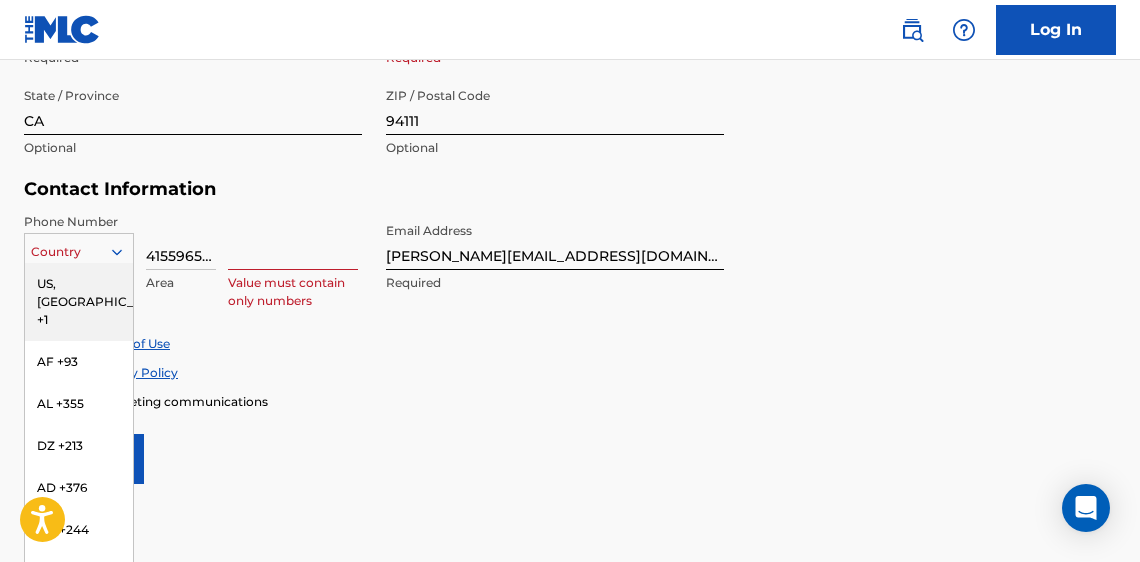 click on "US, [GEOGRAPHIC_DATA] +1, 1 of 216. 216 results available. Use Up and Down to choose options, press Enter to select the currently focused option, press Escape to exit the menu, press Tab to select the option and exit the menu. Country [GEOGRAPHIC_DATA], [GEOGRAPHIC_DATA] +1 AF +93 AL +355 DZ +213 AD +376 AO +244 AI +1264 AG +1268 AR +54 AM +374 AW +297 AU +61 AT +43 AZ +994 BS +1242 BH +973 BD +880 BB +1246 BY +375 BE +32 BZ +501 BJ +229 BM +1441 BT +975 BO +591 BA +387 BW +267 BR +55 BN +673 BG +359 BF +226 BI +257 KH +855 CM +237 CV +238 KY +1345 CF +236 TD +235 CL +56 CN +86 CO +57 KM +269 CG, CD +242 CK +682 CR +506 CI +225 HR +385 CU +53 CY +357 CZ +420 DK +45 DJ +253 DM +1767 DO +1809 EC +593 EG +20 SV +503 GQ +240 ER +291 EE +372 ET +251 FK +500 FO +298 FJ +679 FI +358 FR +33 GF +594 PF +689 GA +241 GM +220 GE +995 DE +49 GH +233 GI +350 GR +30 GL +299 GD +1473 GP +590 GT +502 GN +224 GW +245 GY +592 HT +509 VA, IT +39 HN +504 HK +852 HU +36 IS +354 IN +91 ID +62 IR +98 IQ +964 IE +353 IL +972 JM +1876 JP +81 JO +962 KZ +7 KE +254 KI +686 KP +850" at bounding box center [79, 248] 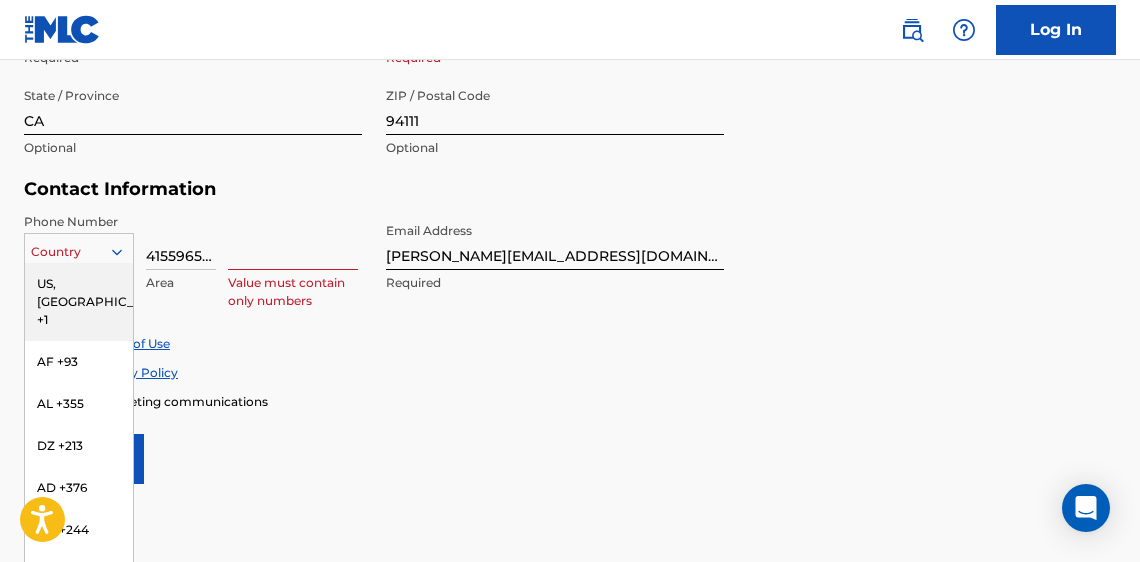 click on "US, [GEOGRAPHIC_DATA] +1" at bounding box center (79, 302) 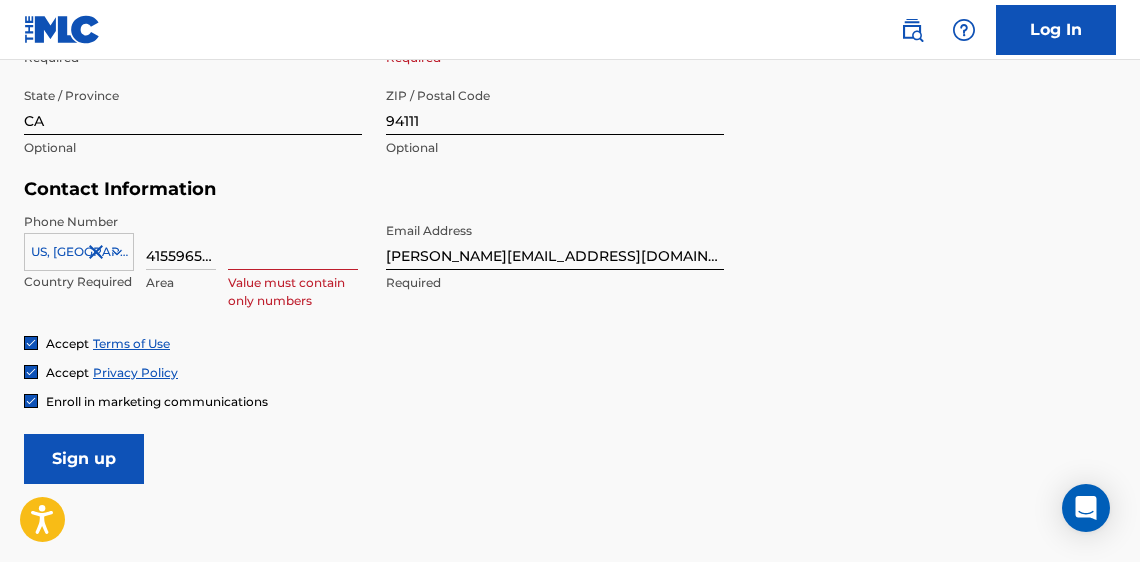 drag, startPoint x: 206, startPoint y: 252, endPoint x: 132, endPoint y: 251, distance: 74.00676 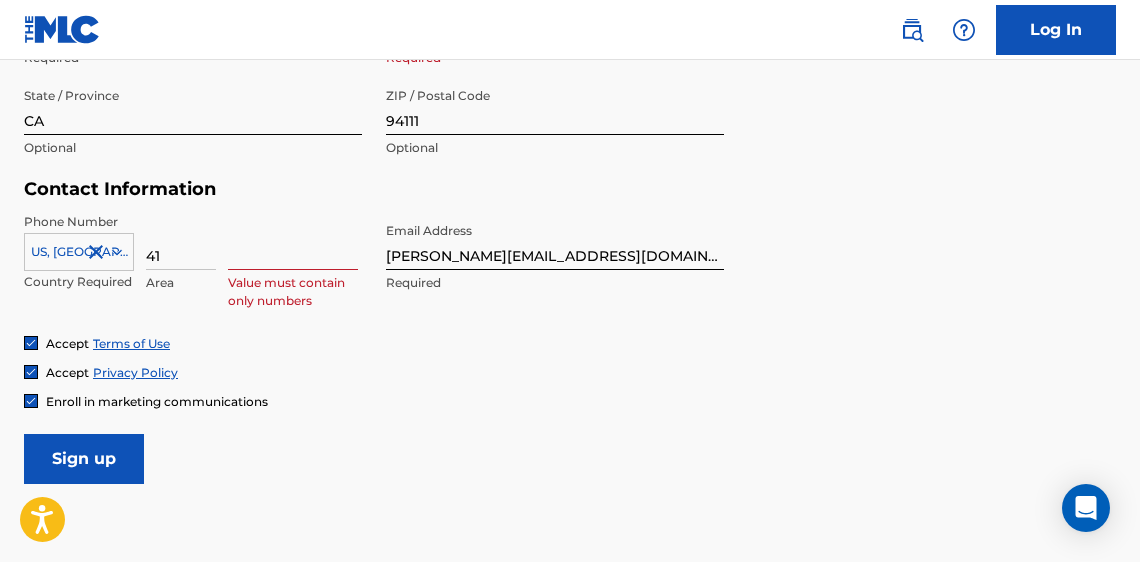 type on "4" 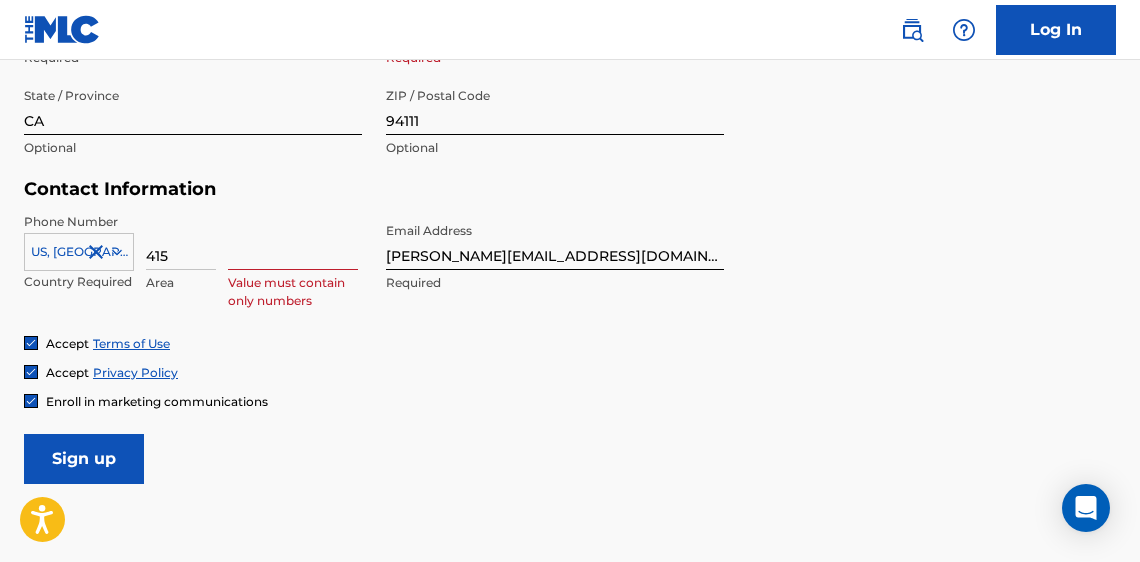 type on "415" 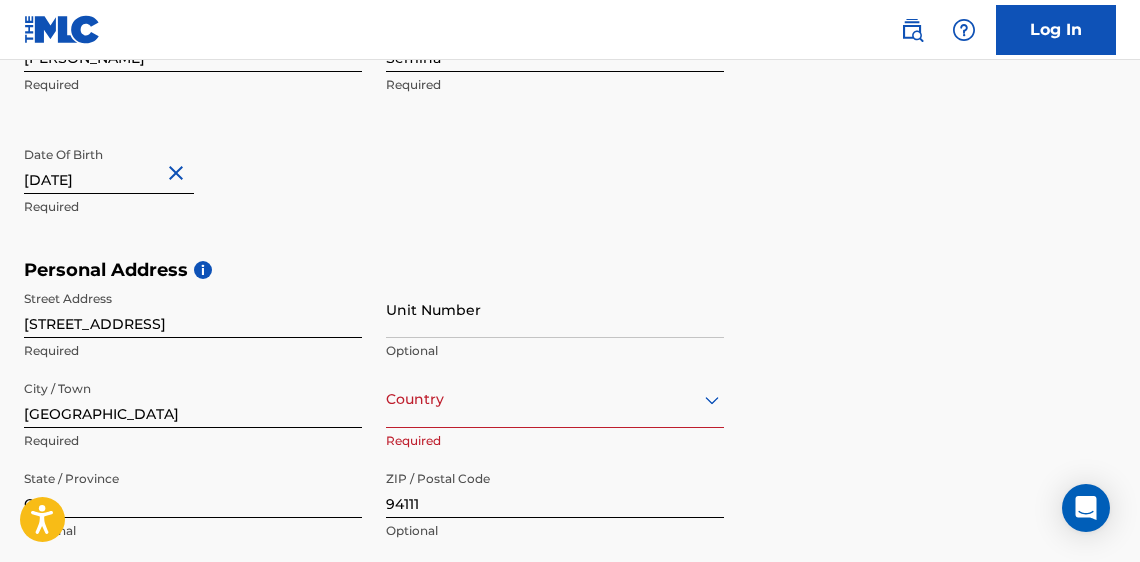 scroll, scrollTop: 503, scrollLeft: 0, axis: vertical 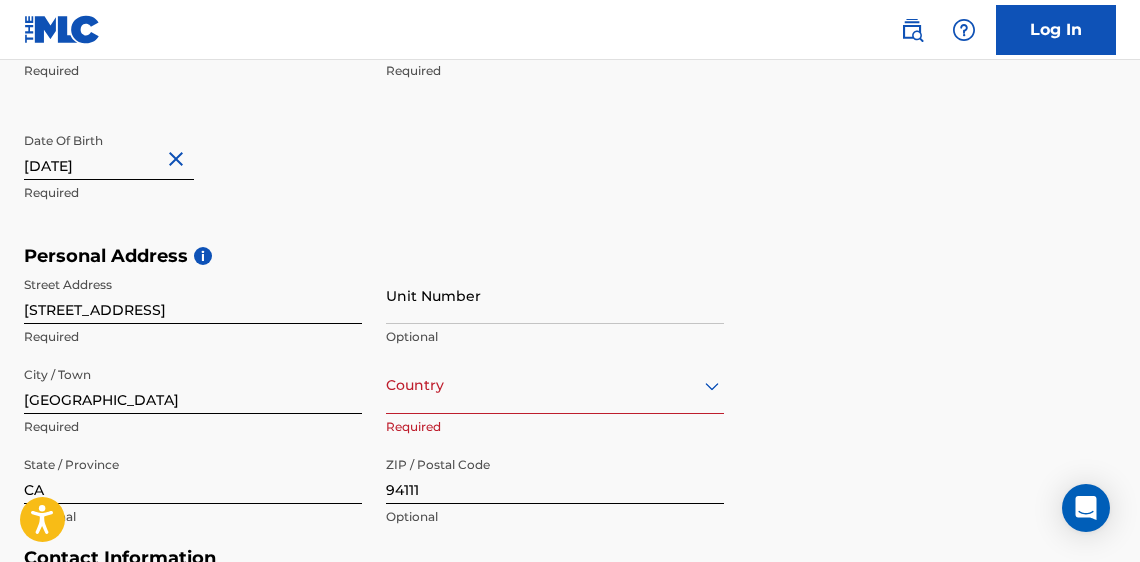 type on "5965636" 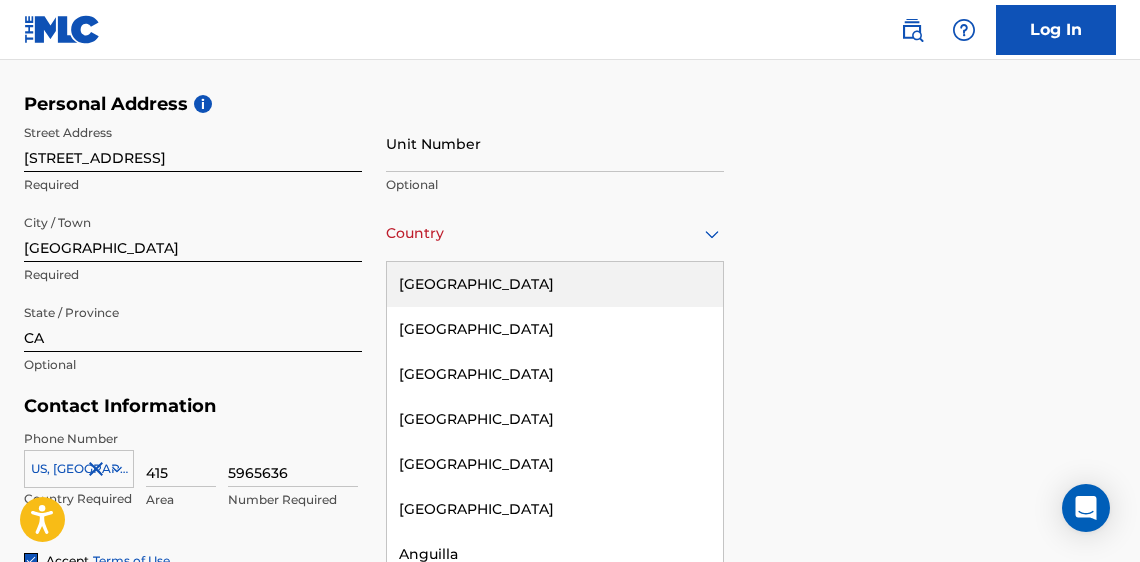 click on "[GEOGRAPHIC_DATA]" at bounding box center [555, 284] 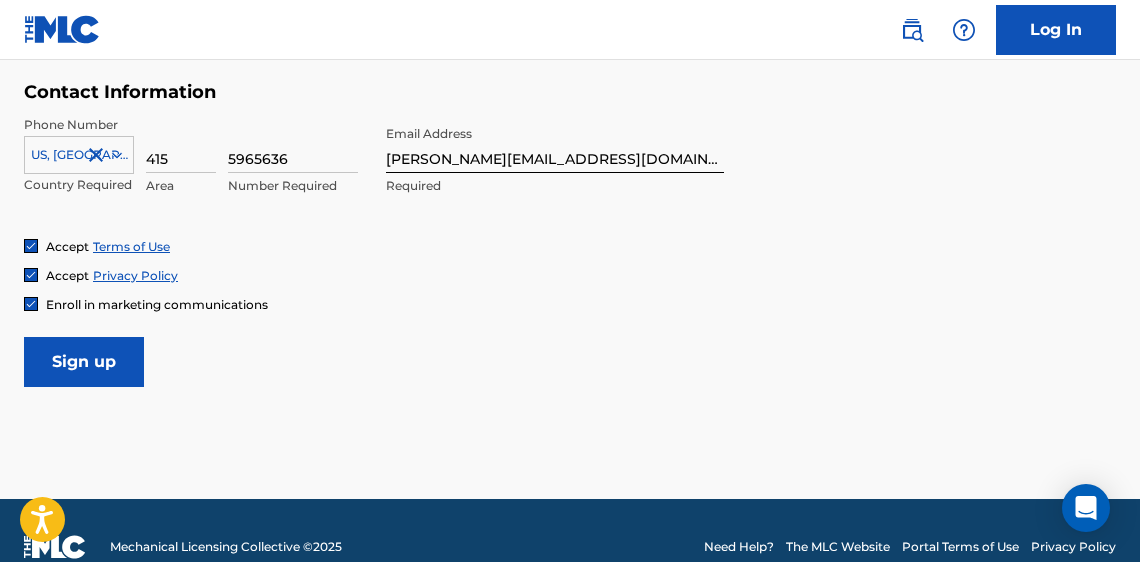scroll, scrollTop: 977, scrollLeft: 0, axis: vertical 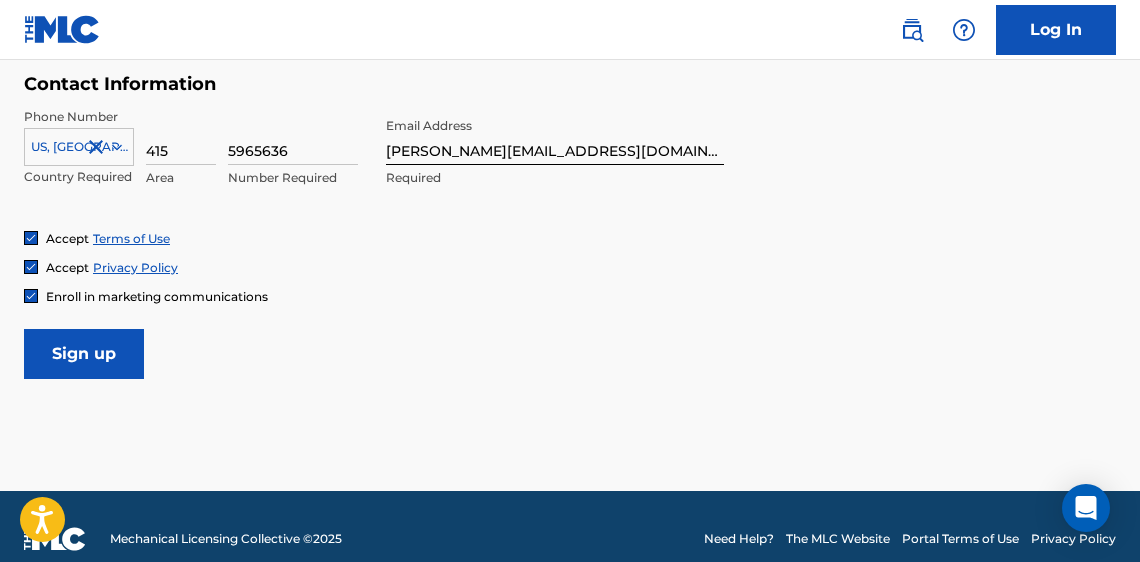 click on "Sign up" at bounding box center [84, 354] 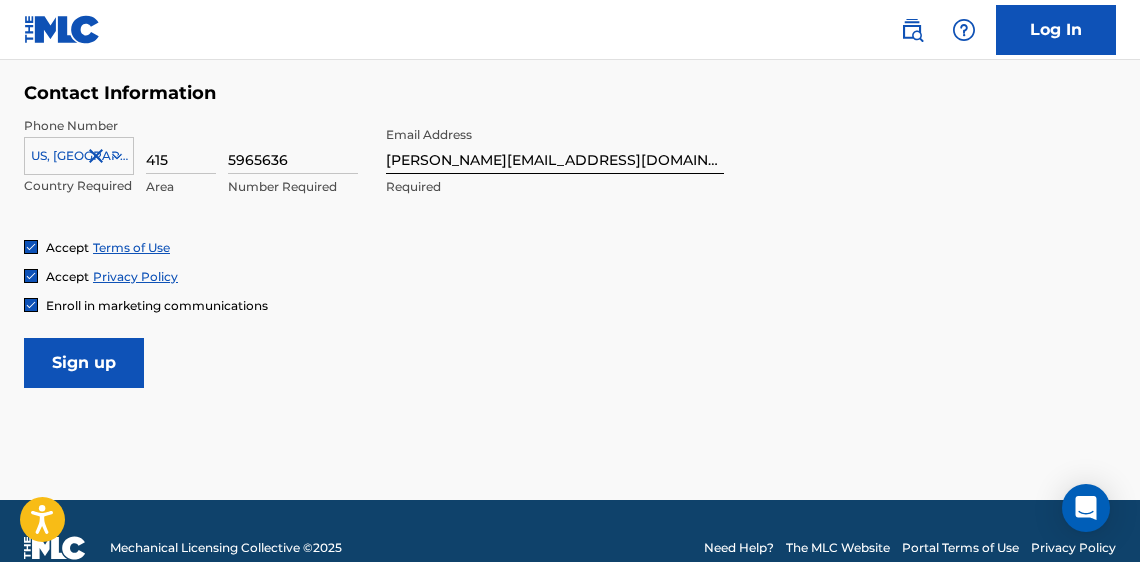 click on "Sign up" at bounding box center [84, 363] 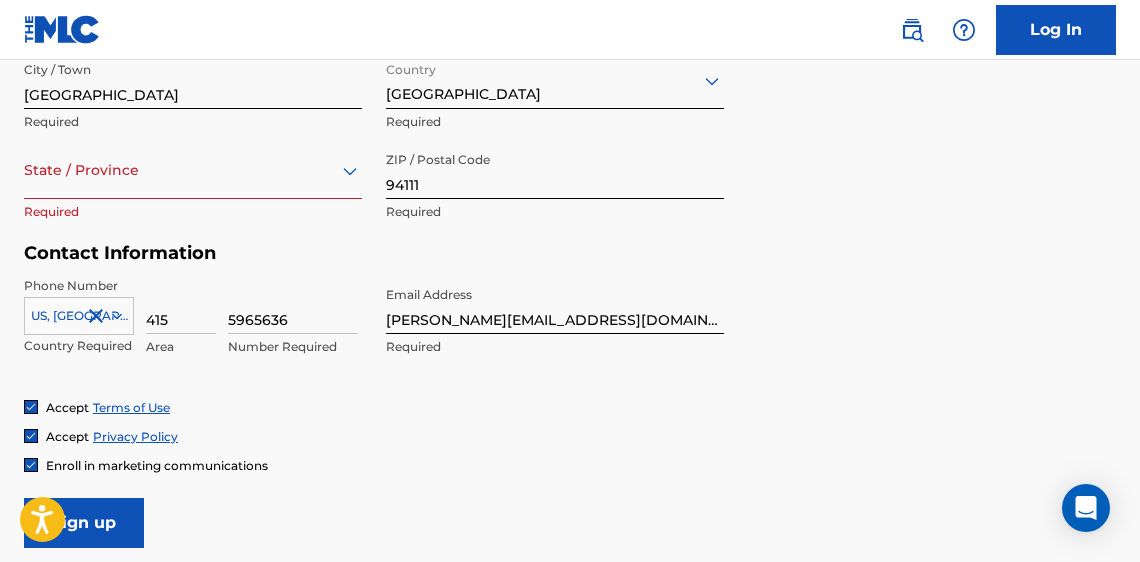 scroll, scrollTop: 806, scrollLeft: 0, axis: vertical 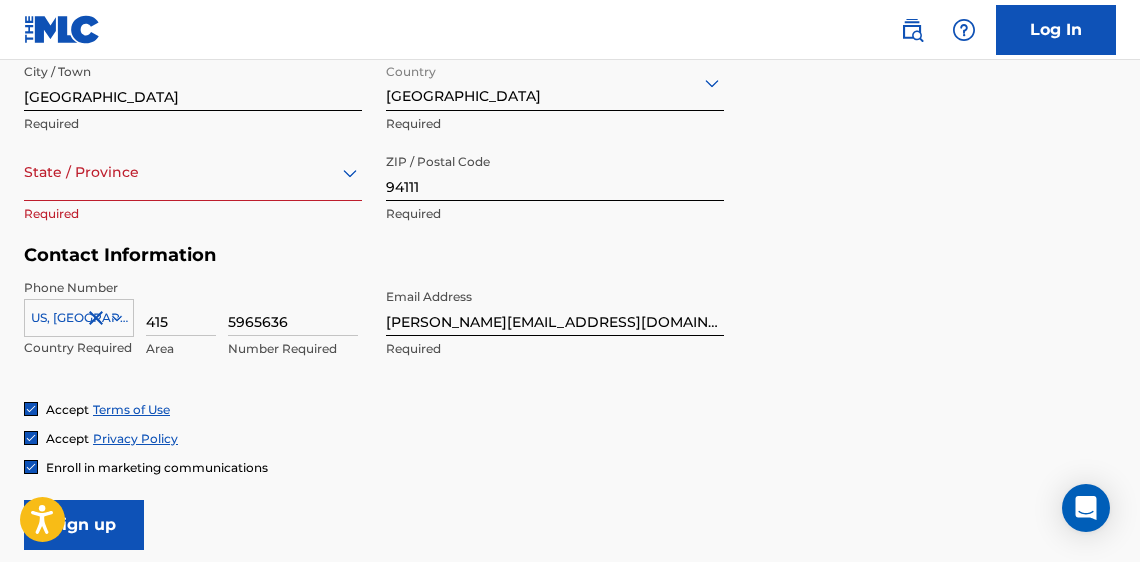 click 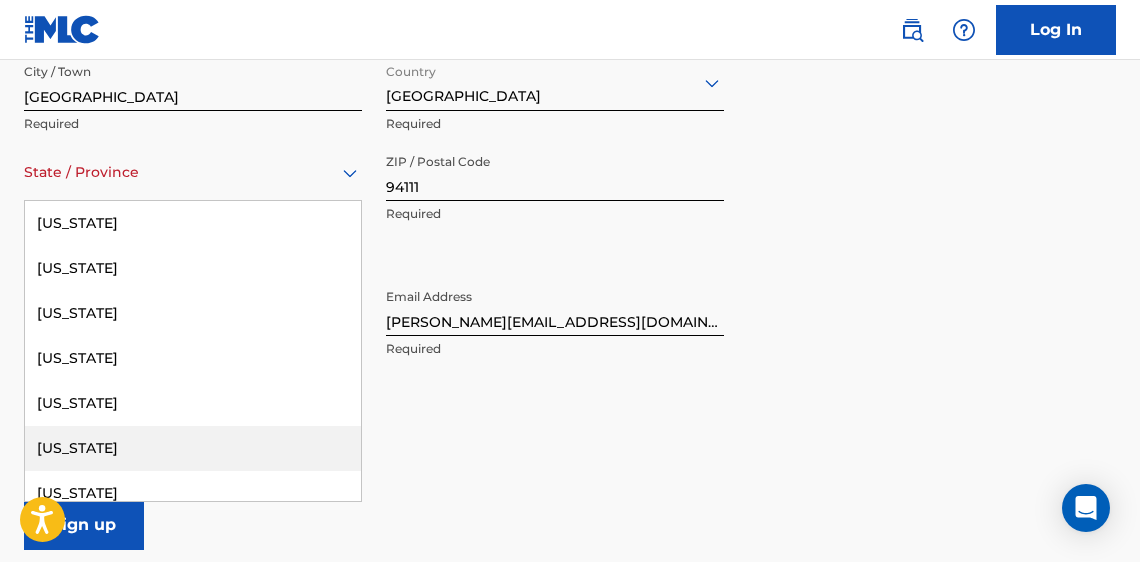 click on "[US_STATE]" at bounding box center [193, 448] 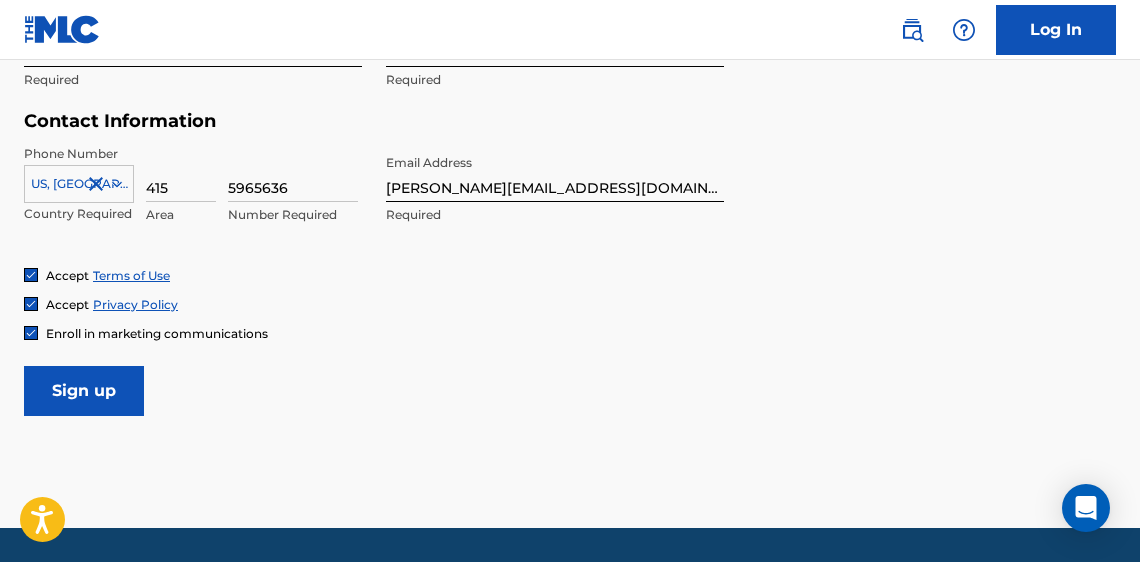 scroll, scrollTop: 943, scrollLeft: 0, axis: vertical 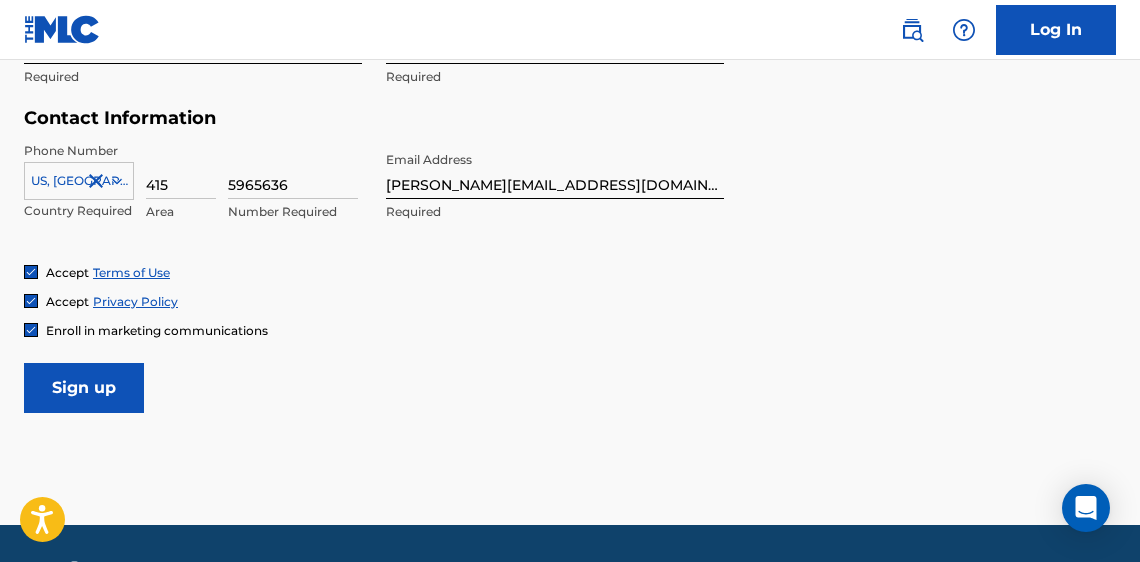 click on "Sign up" at bounding box center [84, 388] 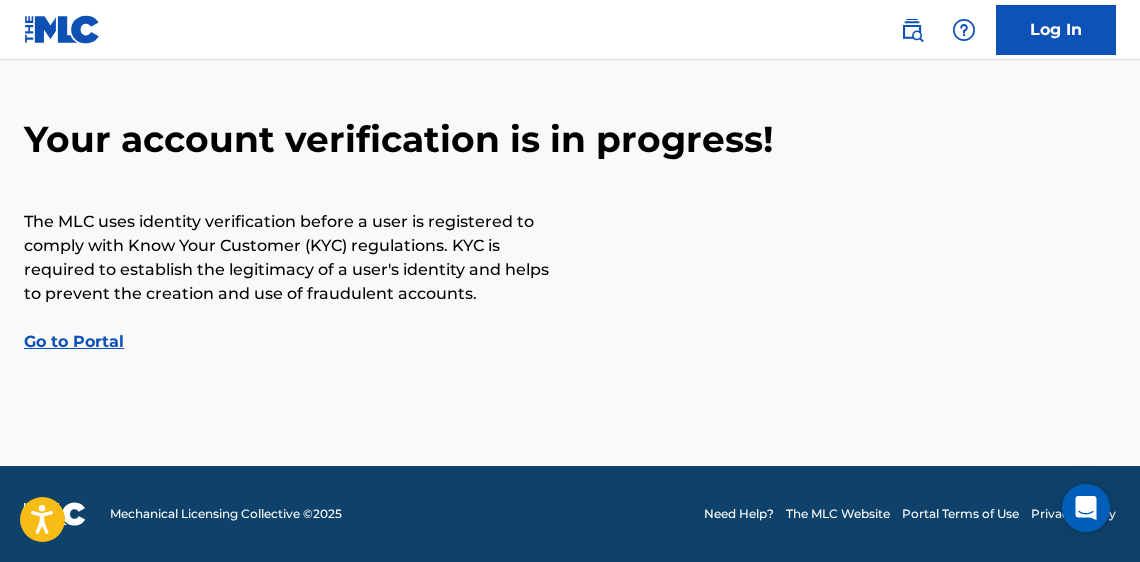 scroll, scrollTop: 89, scrollLeft: 0, axis: vertical 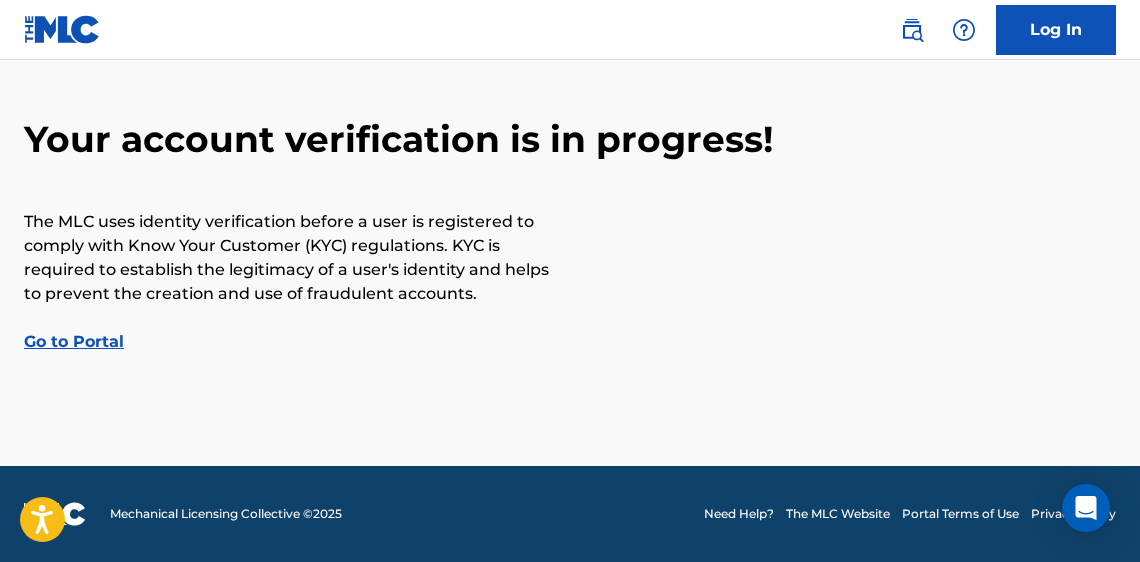 click on "Go to Portal" at bounding box center (74, 341) 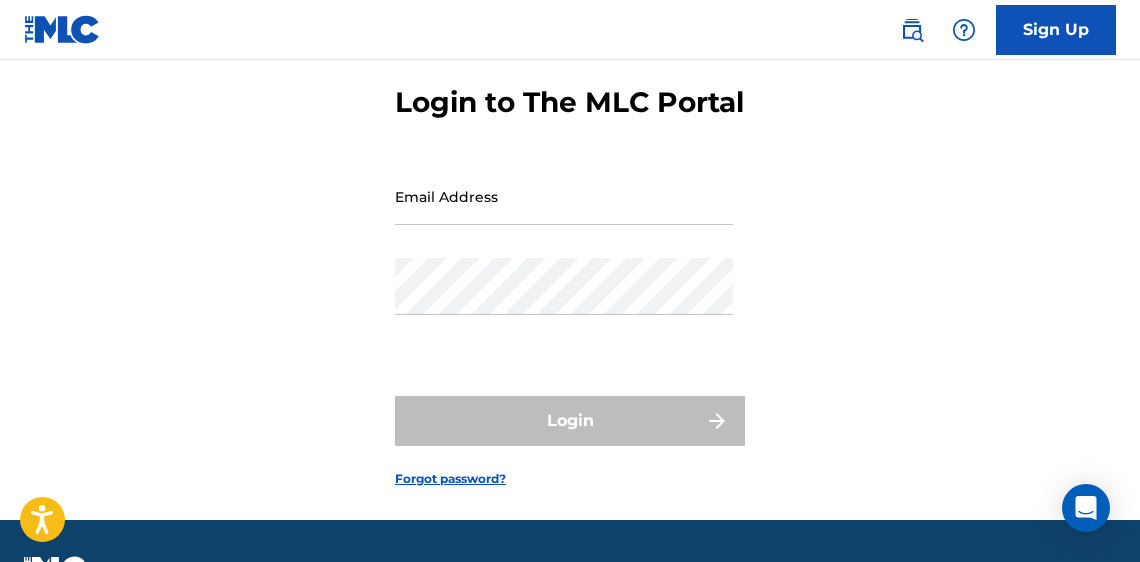 scroll, scrollTop: 0, scrollLeft: 0, axis: both 